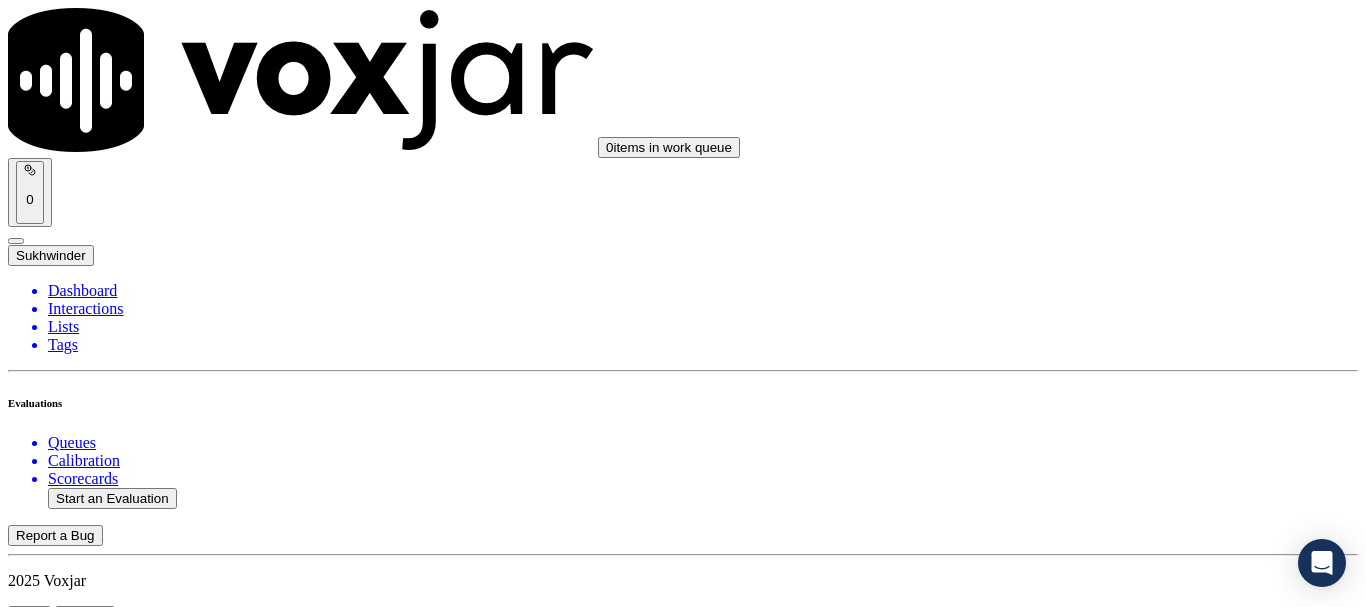 scroll, scrollTop: 0, scrollLeft: 0, axis: both 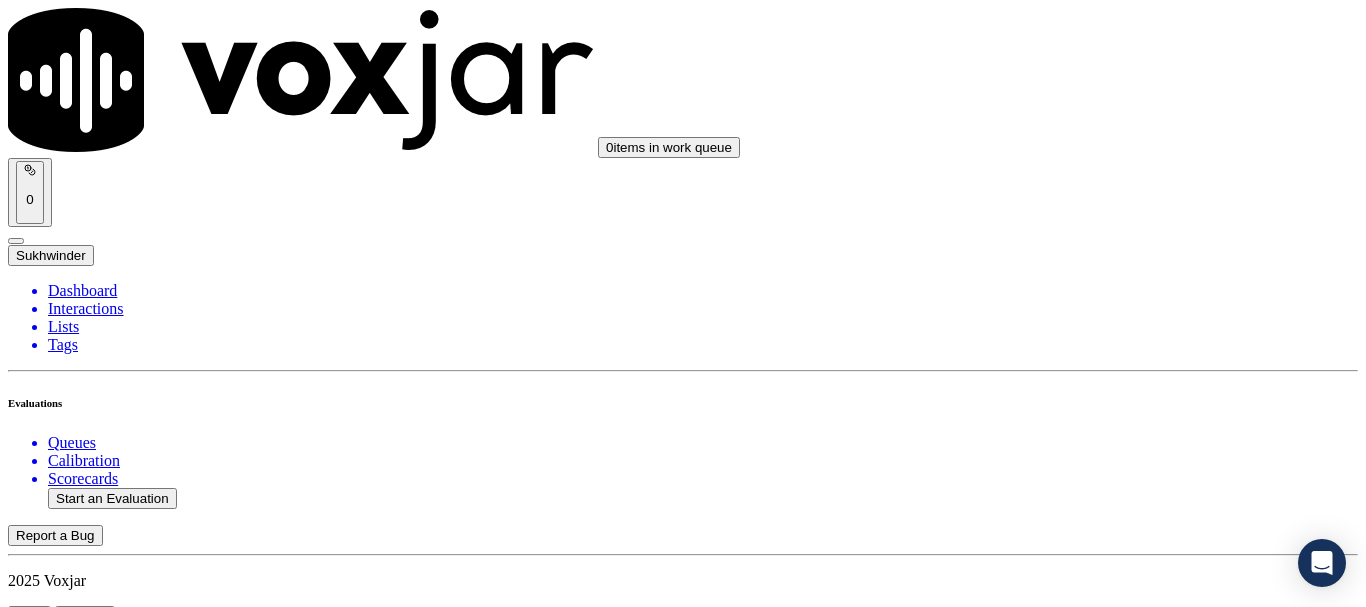 type on "[DATE]-[TIME]_[PHONE]-all.mp3" 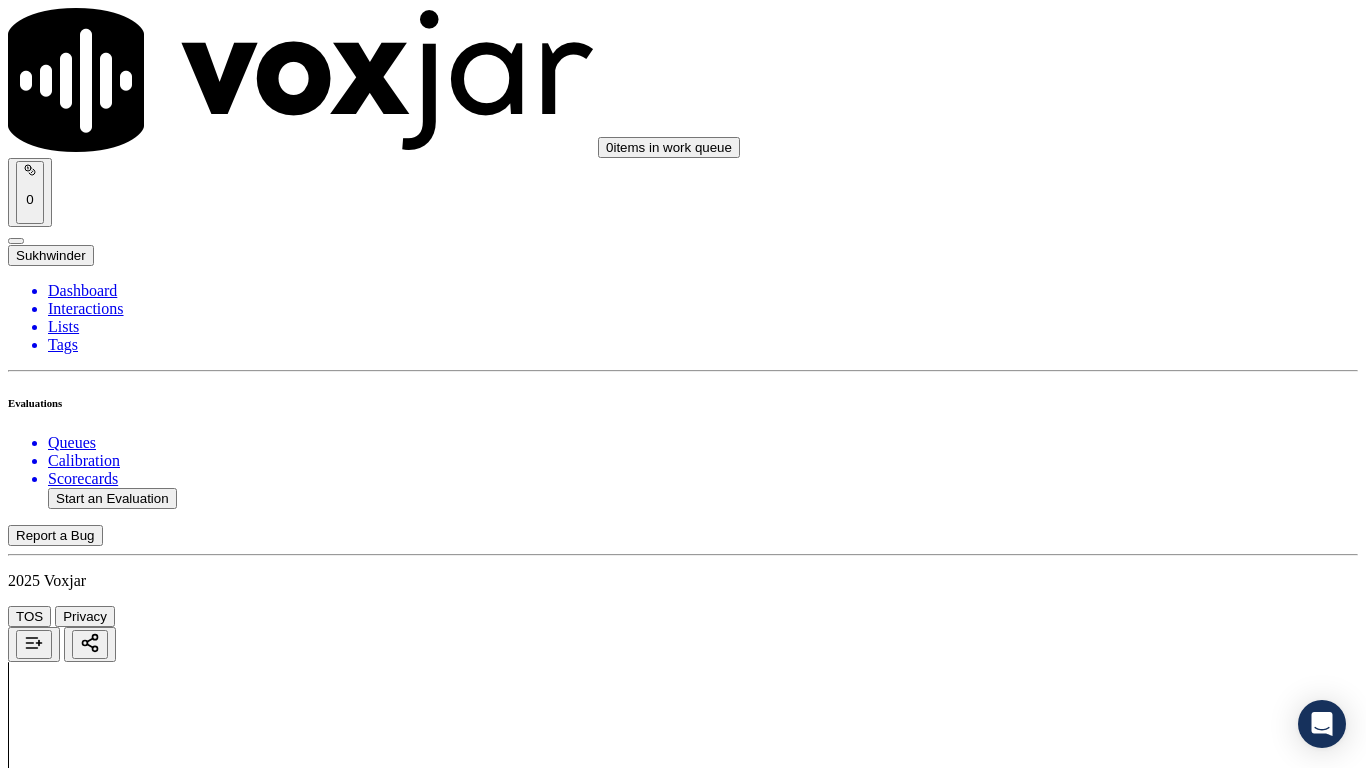 click on "Upload interaction to start evaluation" at bounding box center [124, 2674] 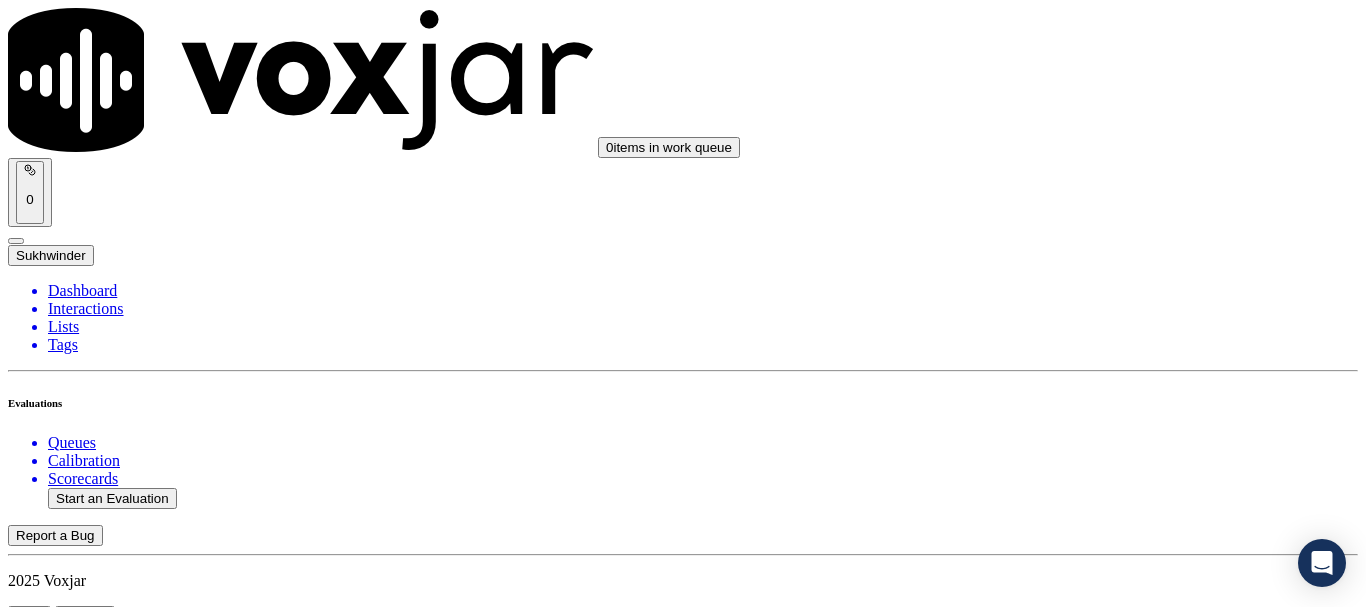 scroll, scrollTop: 200, scrollLeft: 0, axis: vertical 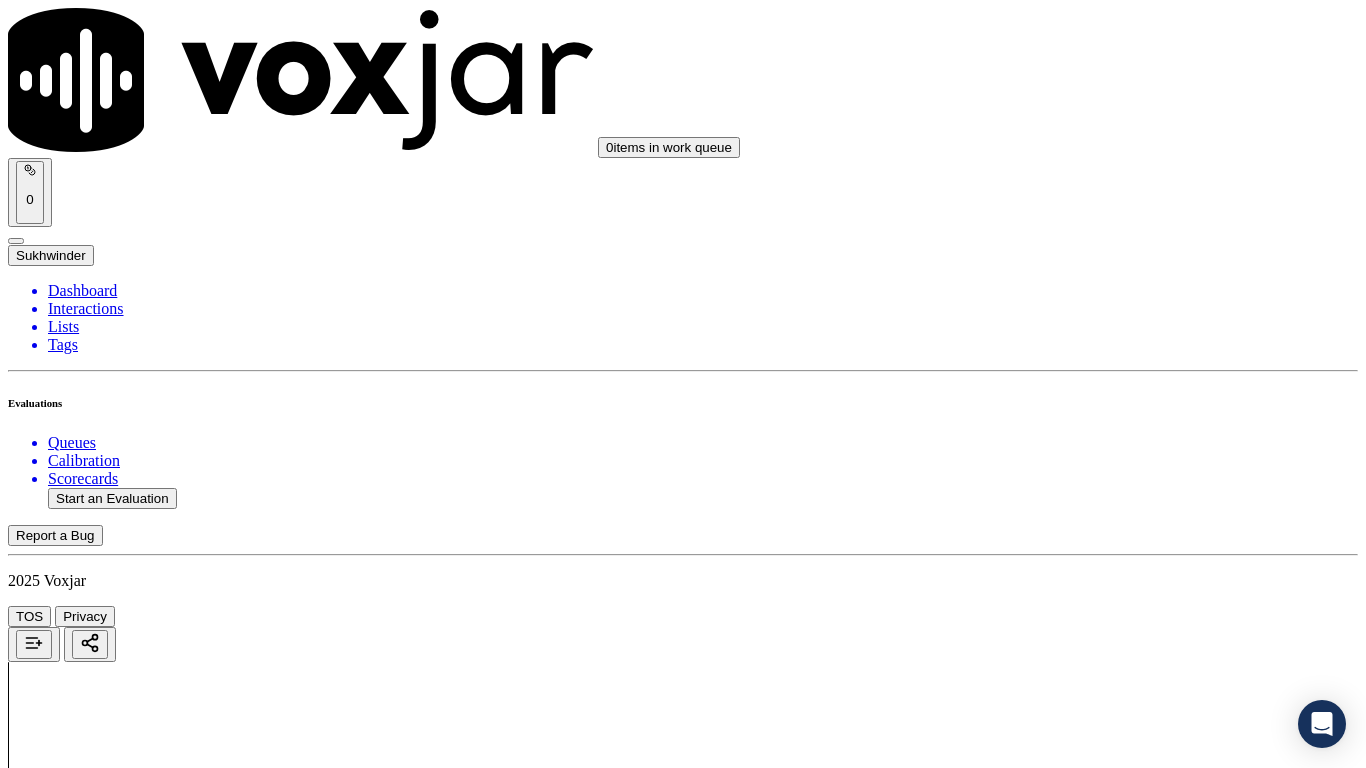 click on "Outbound Sales Call   A scorecard to review outbound sales calls for best practices     GPT-4o Enabled       2,402         0" at bounding box center [683, 2339] 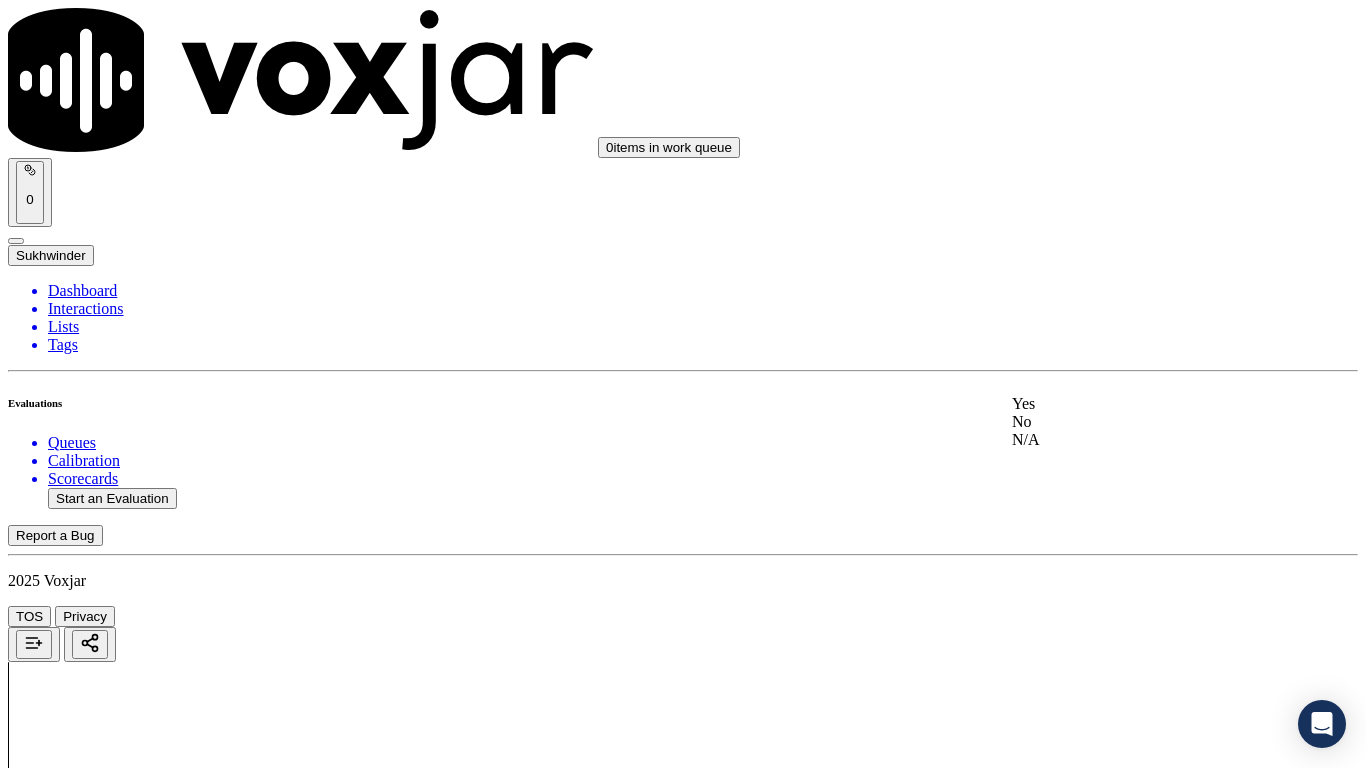 click on "Yes" at bounding box center [1139, 404] 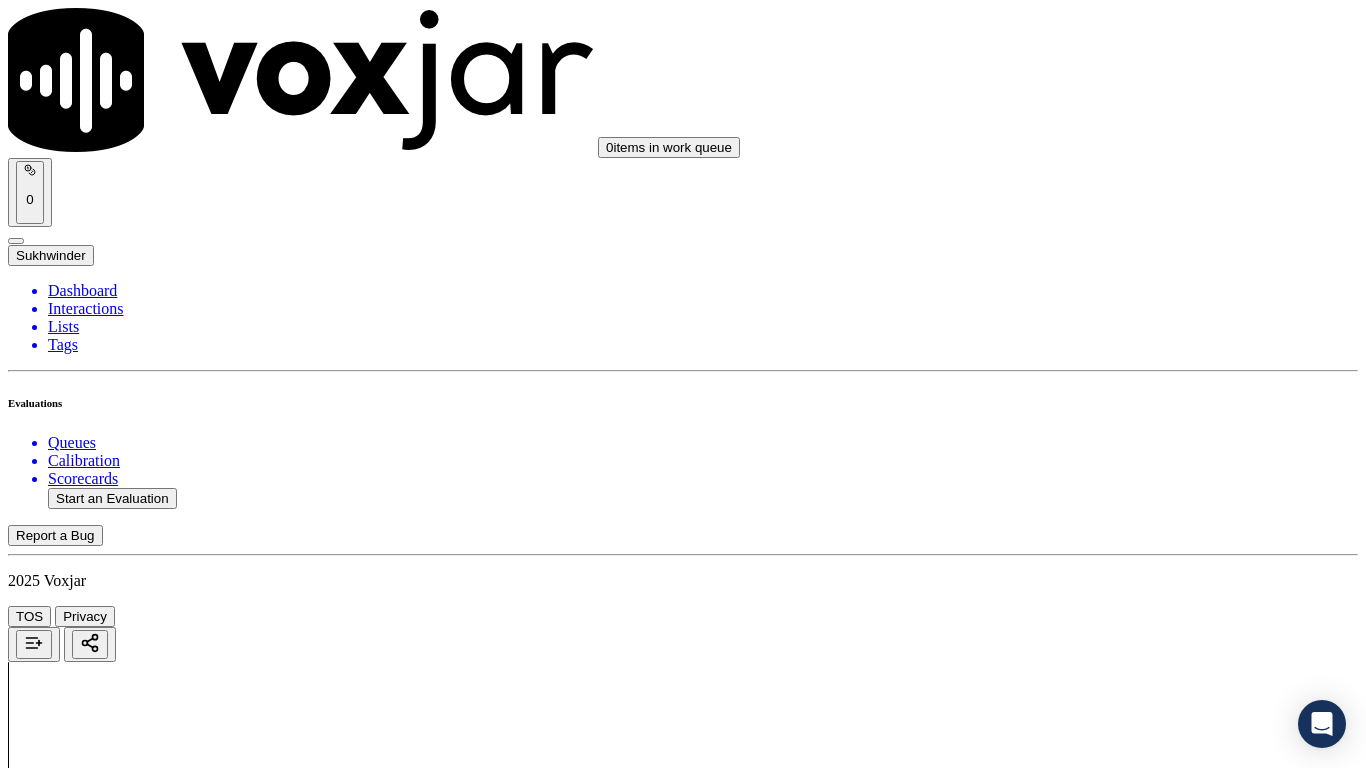 scroll, scrollTop: 600, scrollLeft: 0, axis: vertical 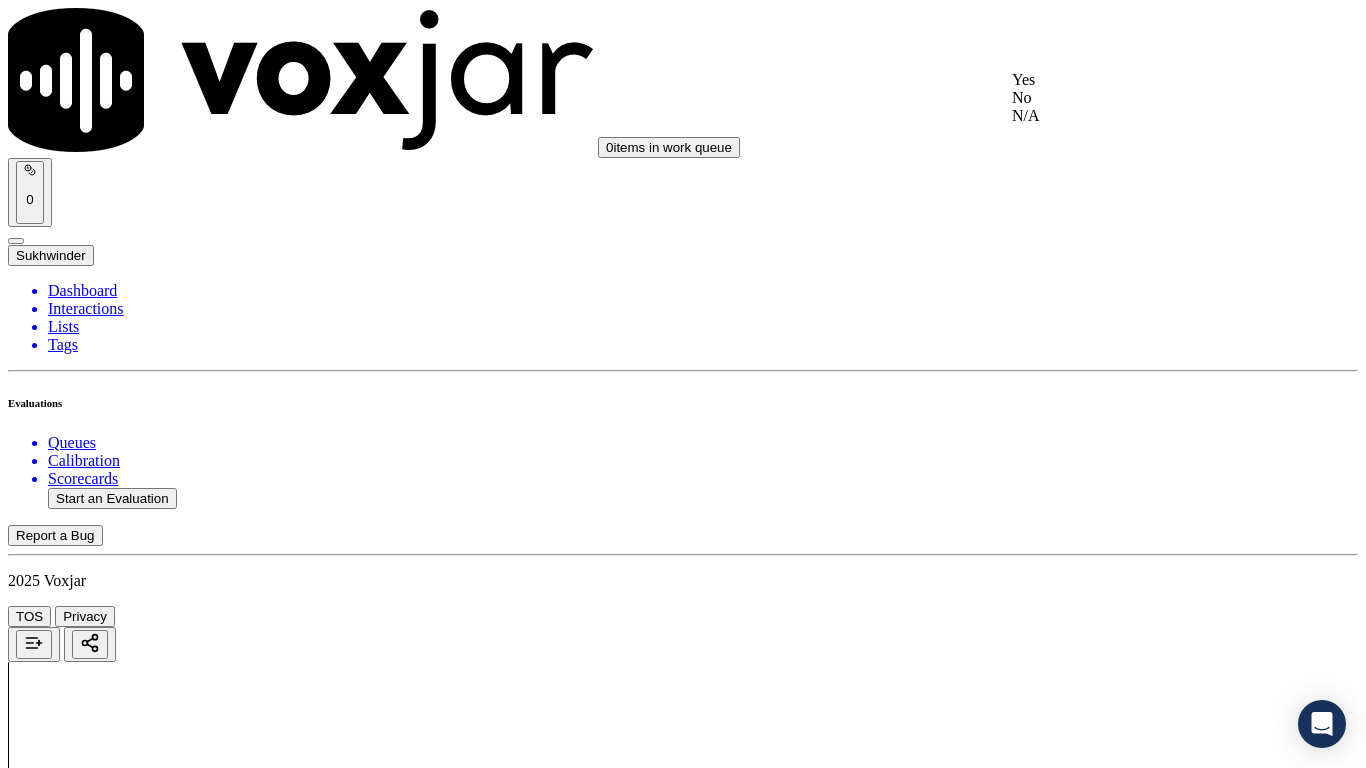 click on "Yes" at bounding box center (1139, 80) 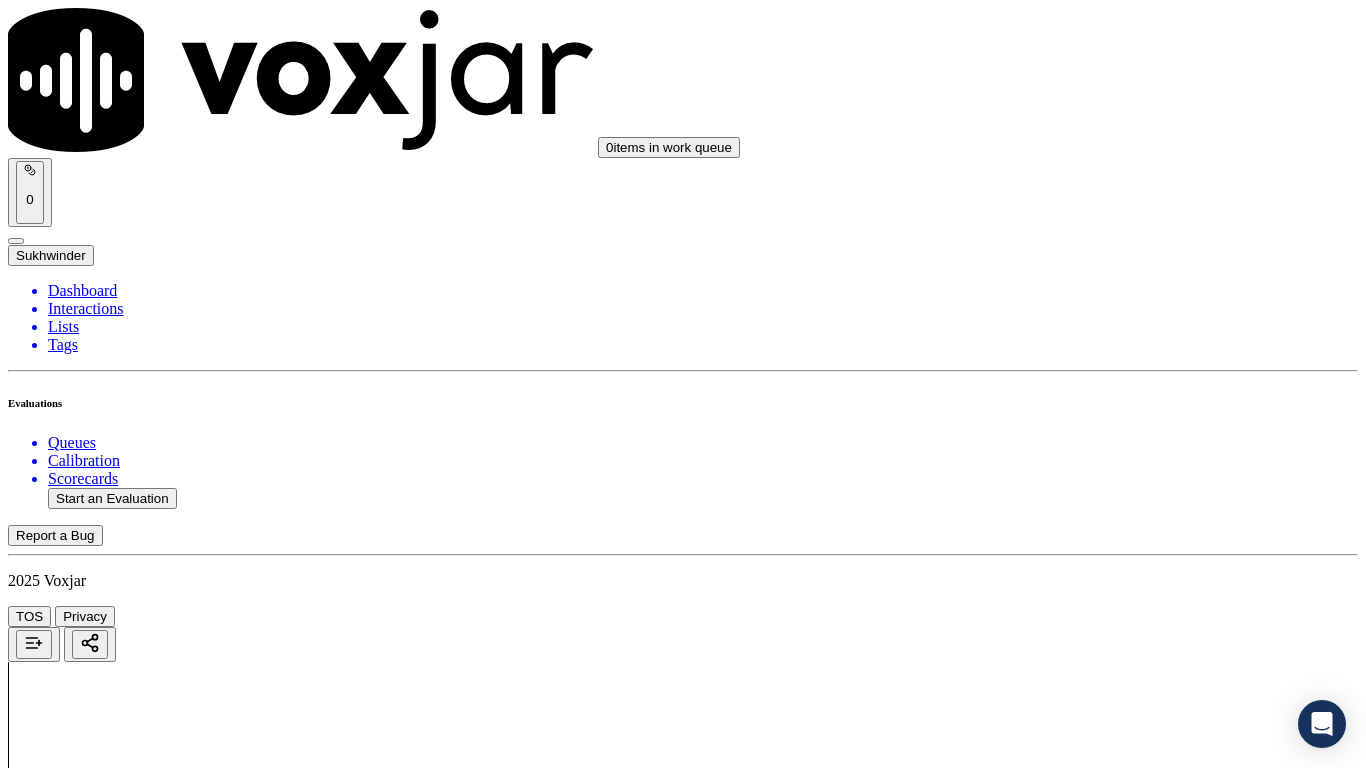click on "Select an answer" at bounding box center (67, 2861) 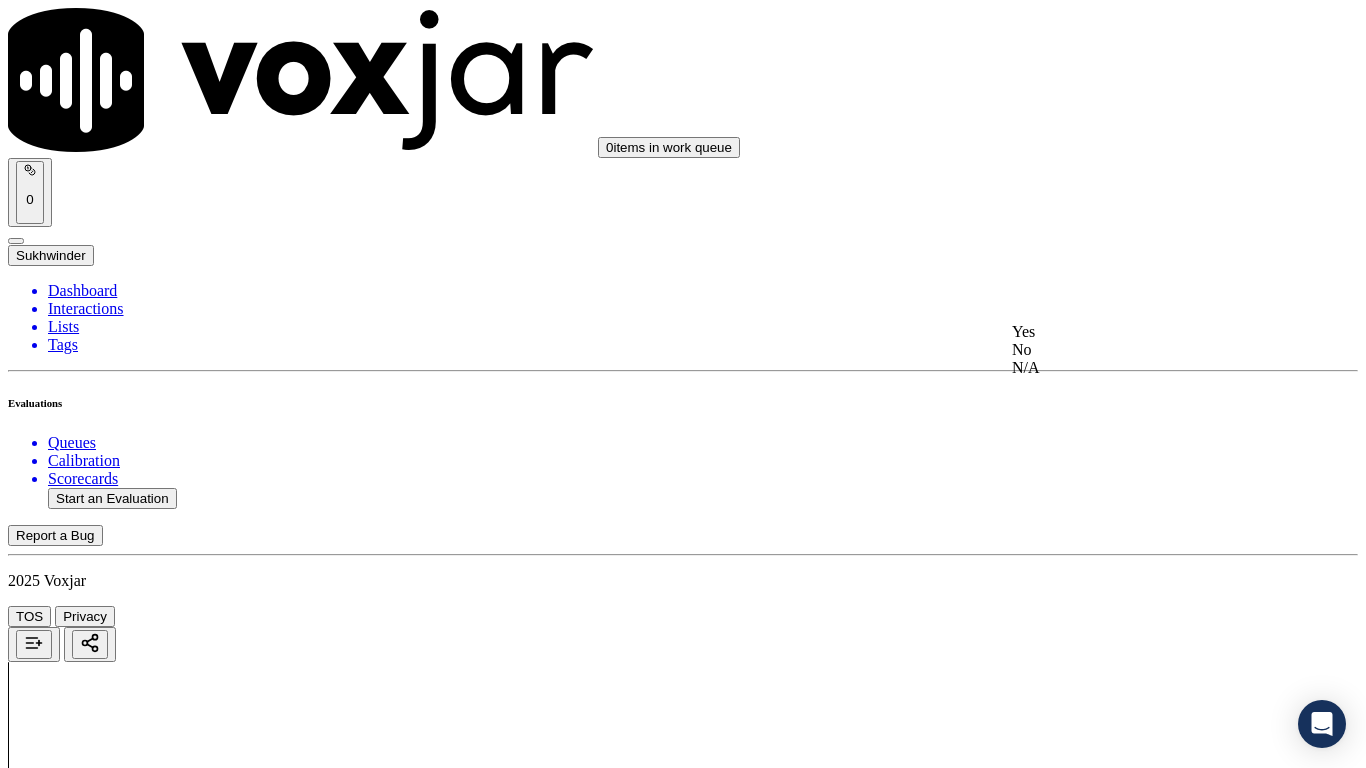click on "Yes" at bounding box center (1139, 332) 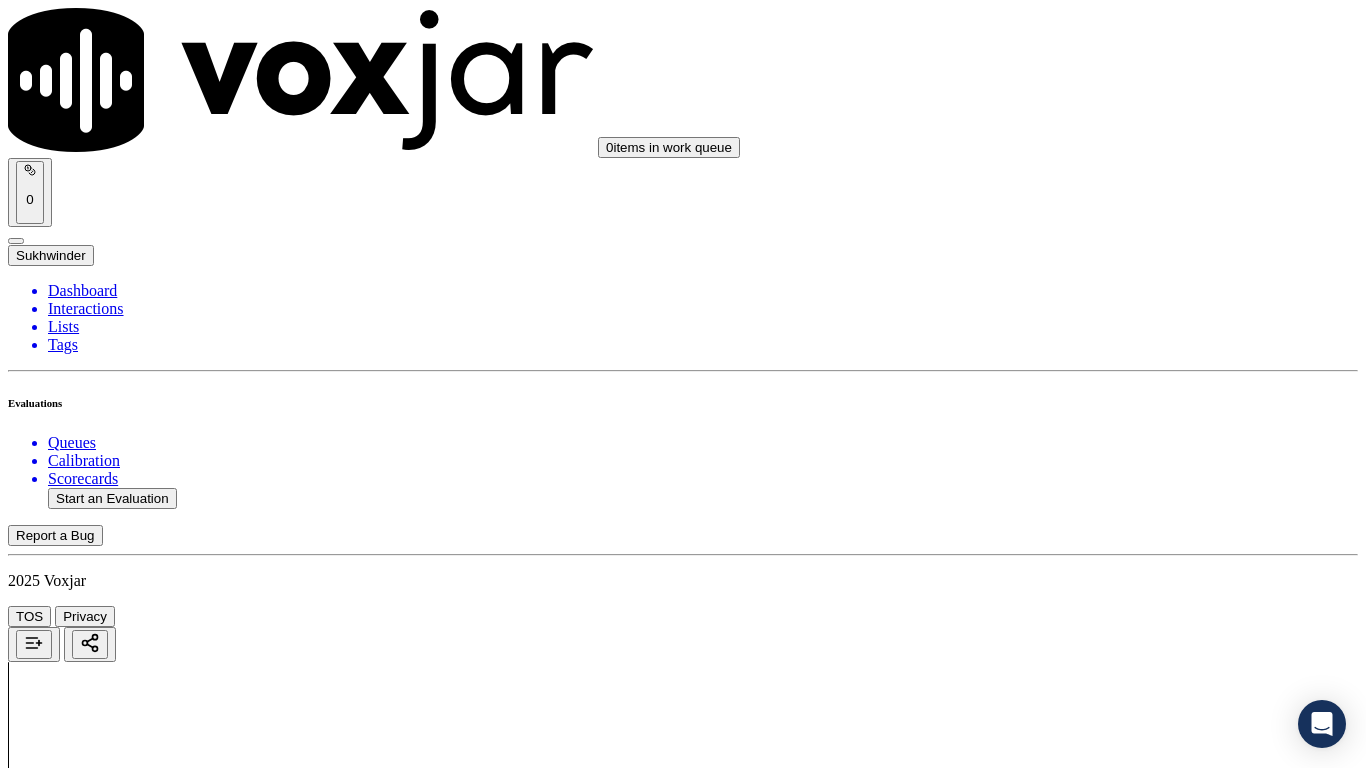 click on "Select an answer" at bounding box center (67, 3098) 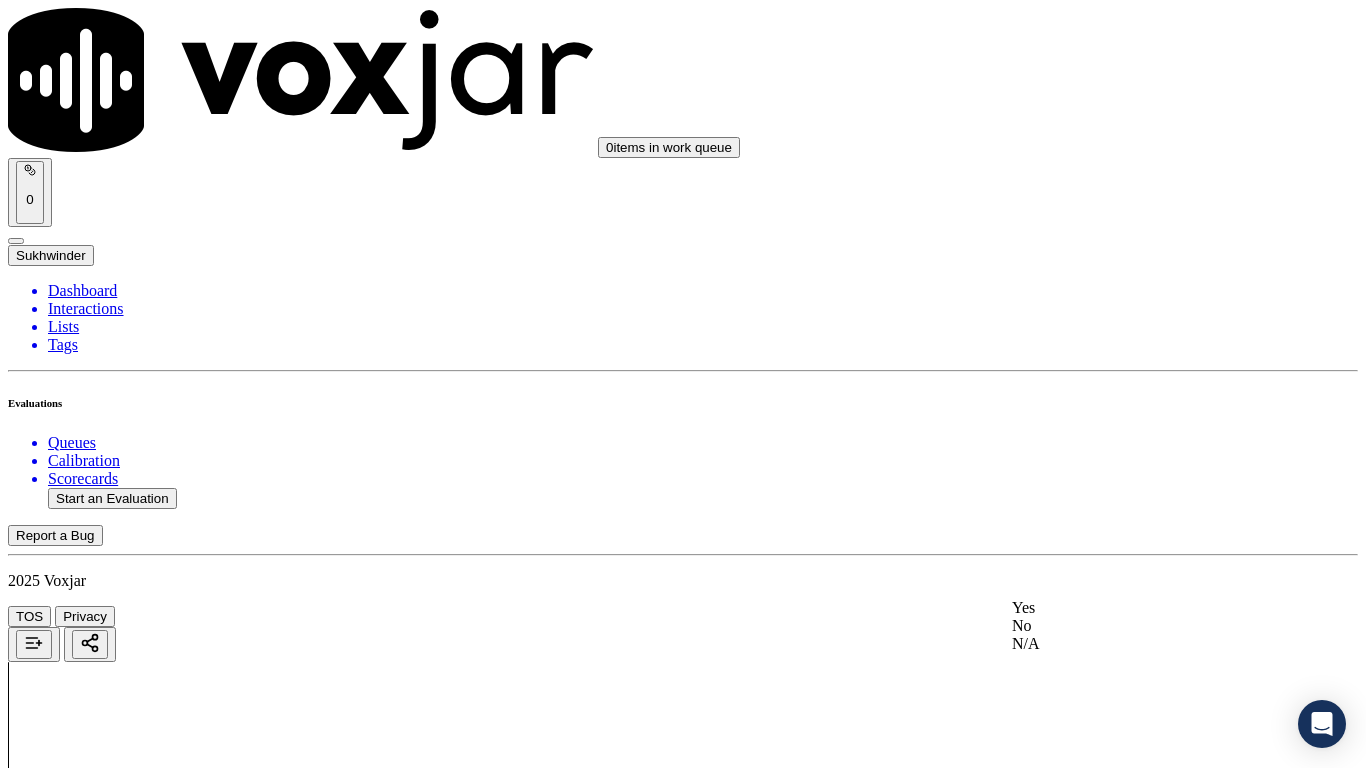 click on "N/A" 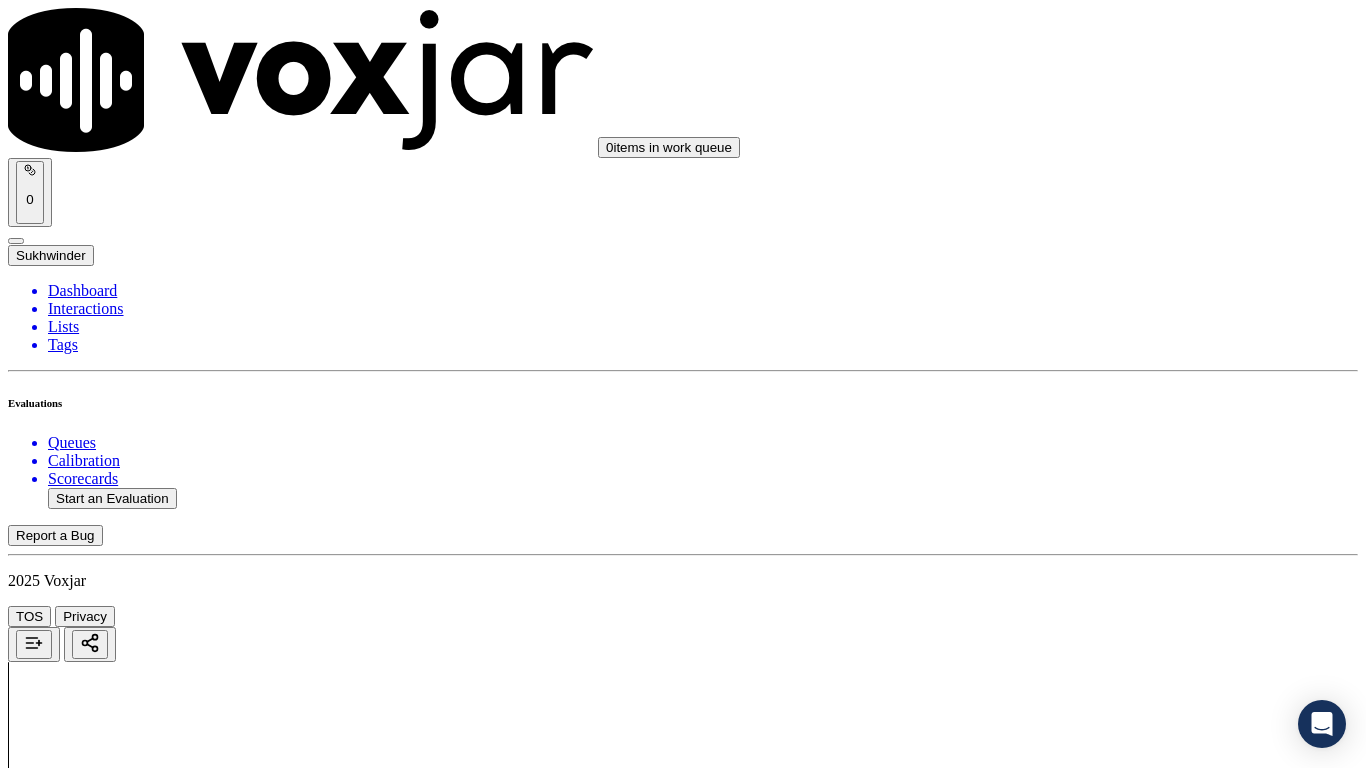 scroll, scrollTop: 1300, scrollLeft: 0, axis: vertical 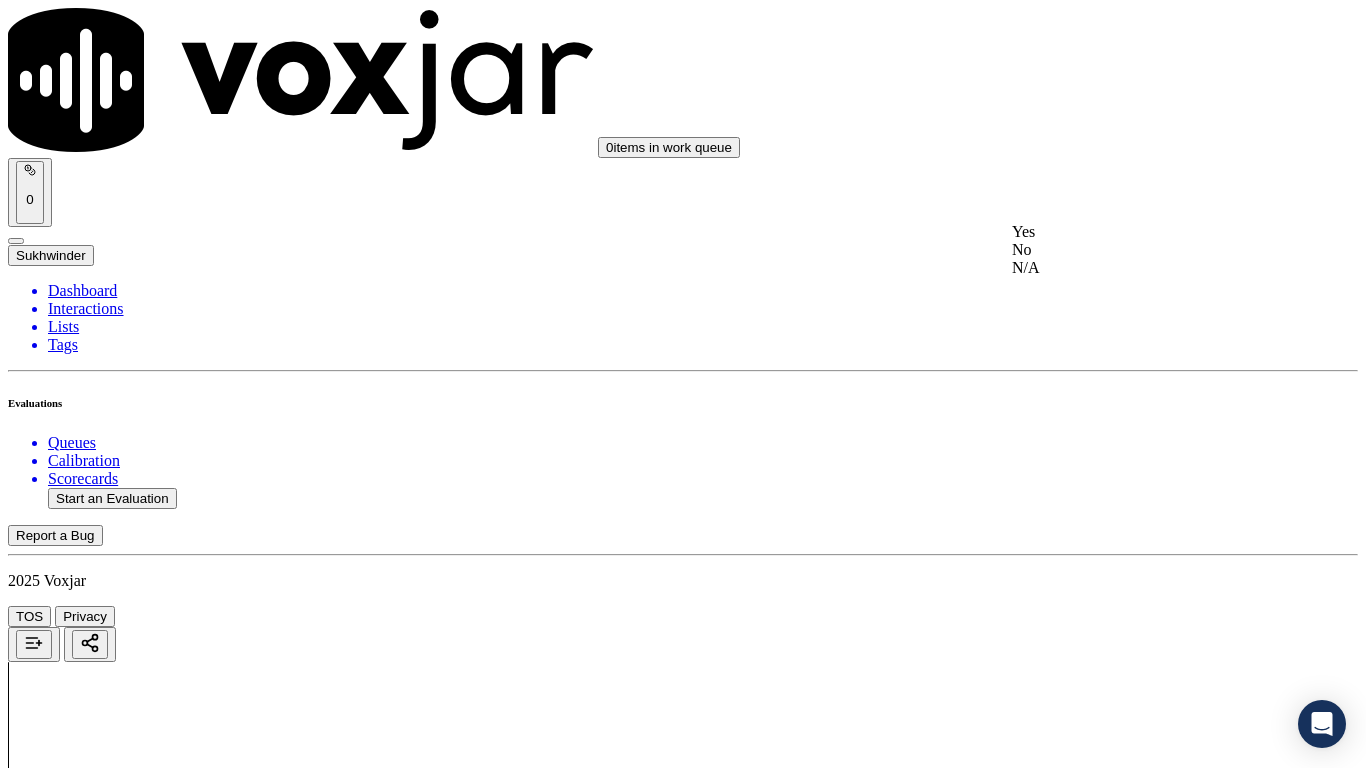 click on "N/A" 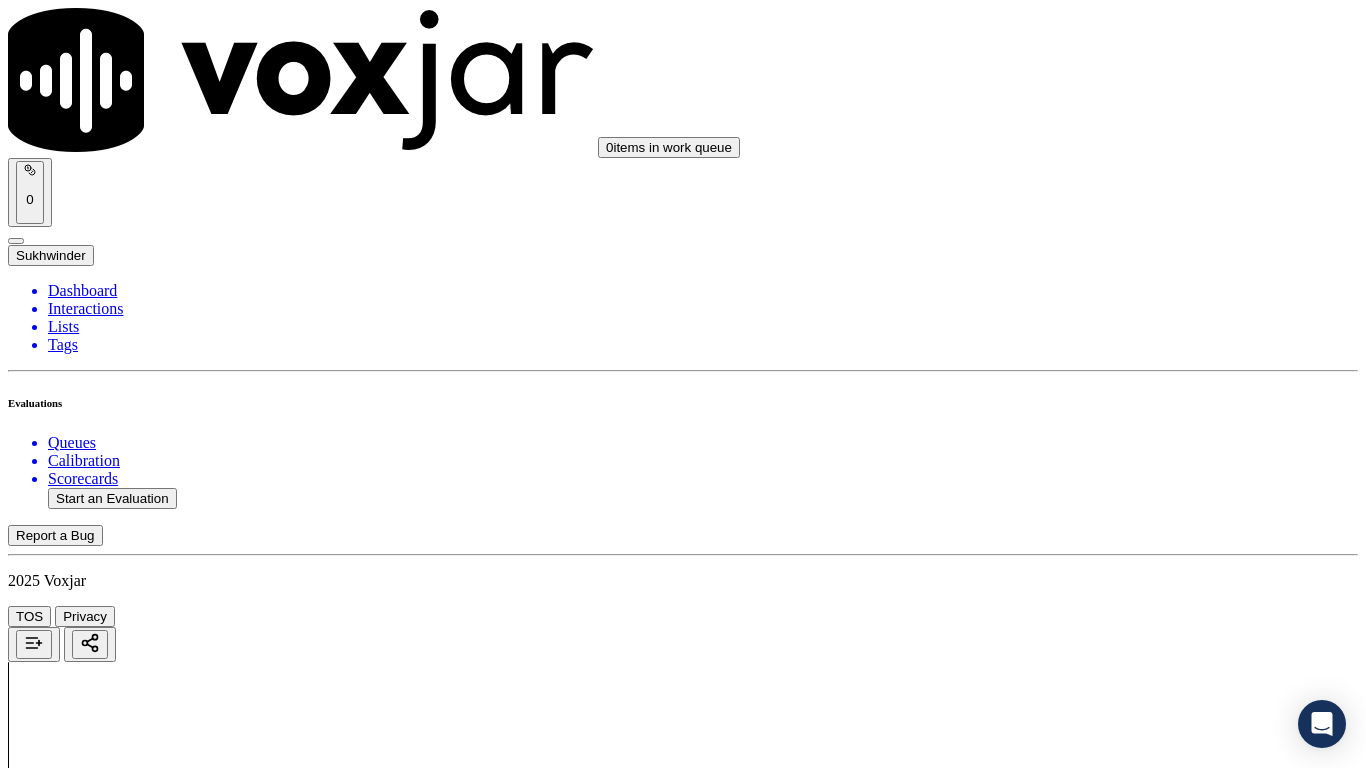 click on "Select an answer" at bounding box center (67, 3571) 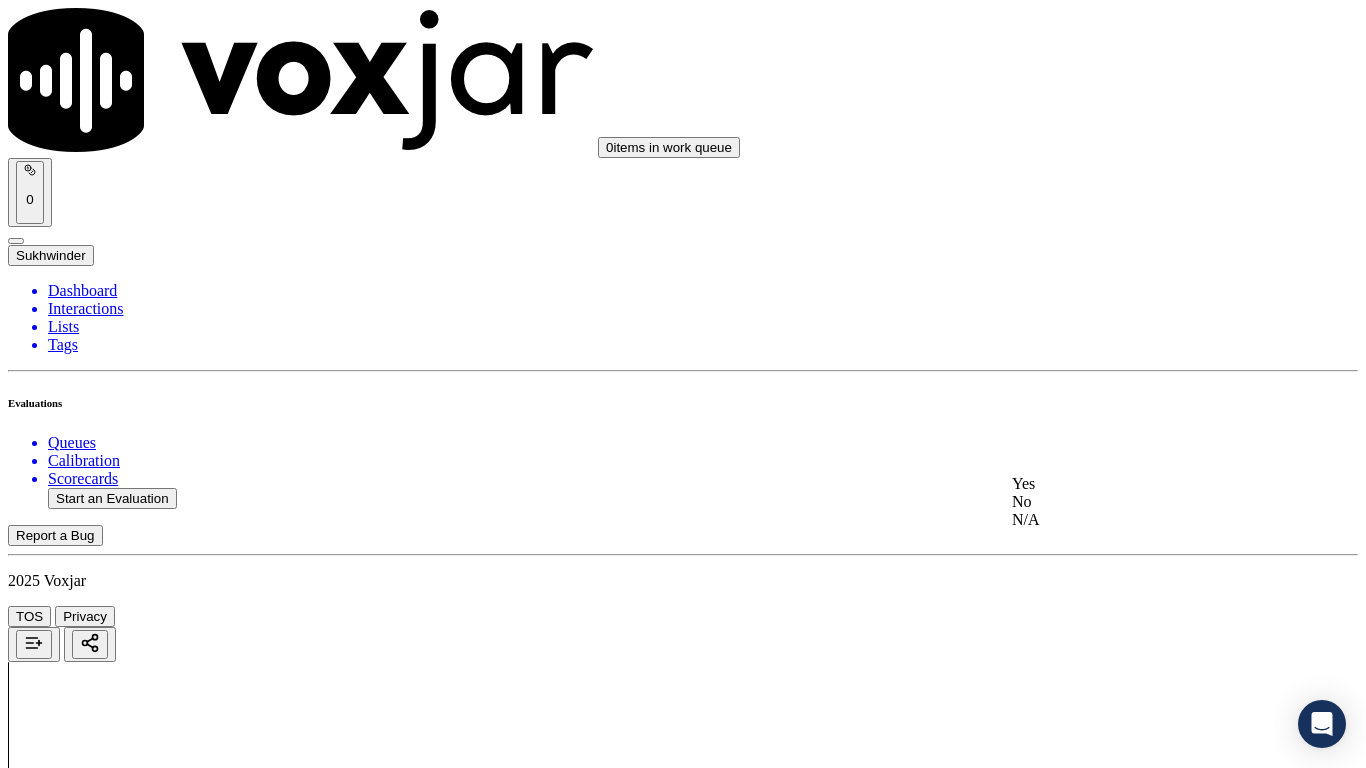 click on "Yes" at bounding box center (1139, 484) 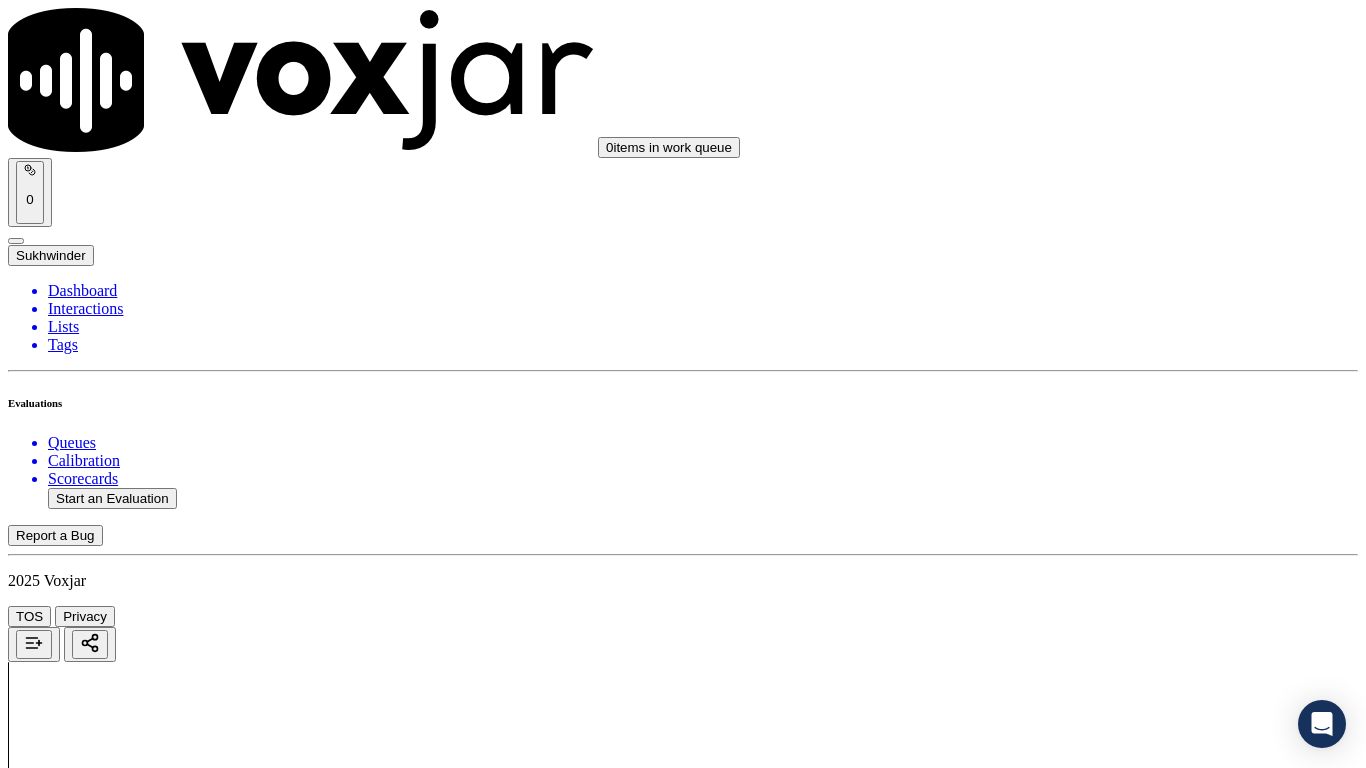 scroll, scrollTop: 1700, scrollLeft: 0, axis: vertical 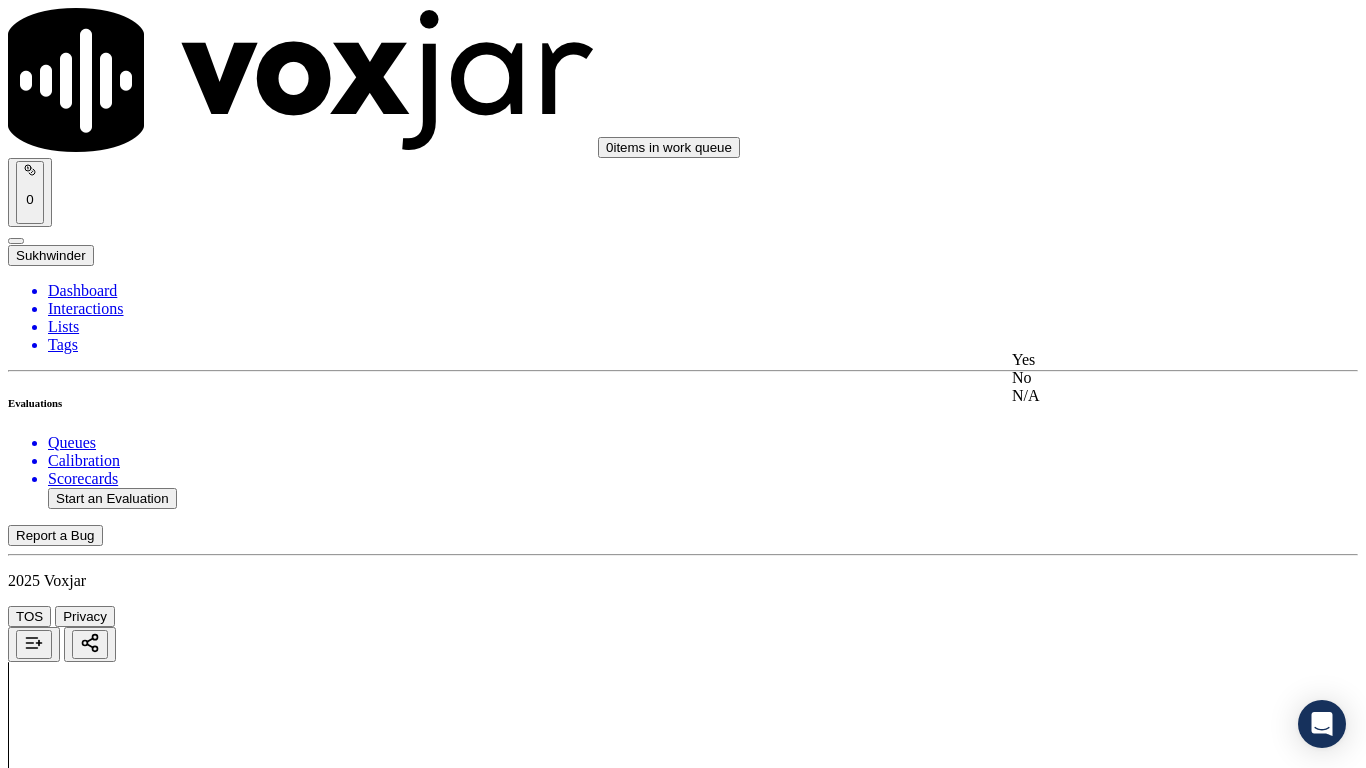 drag, startPoint x: 1107, startPoint y: 369, endPoint x: 1113, endPoint y: 510, distance: 141.12761 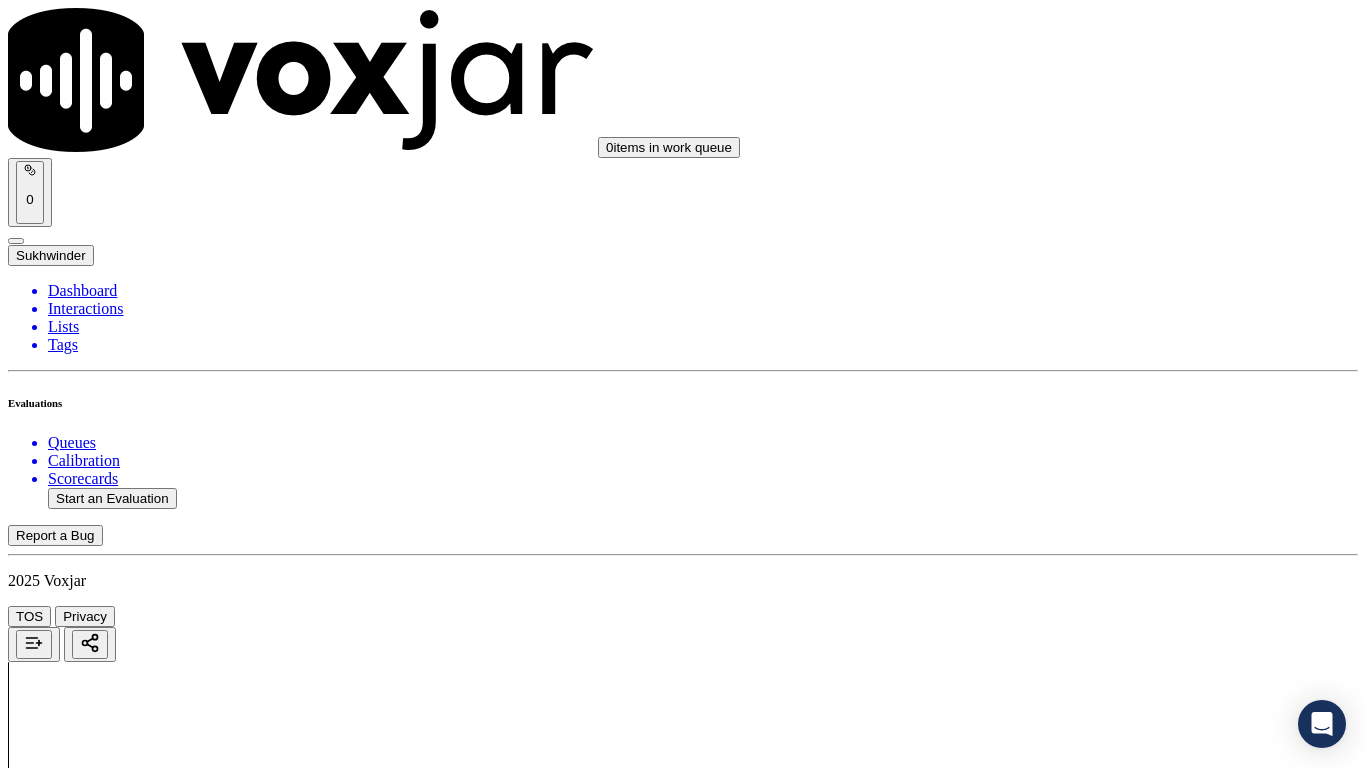click on "Select an answer" at bounding box center [67, 4044] 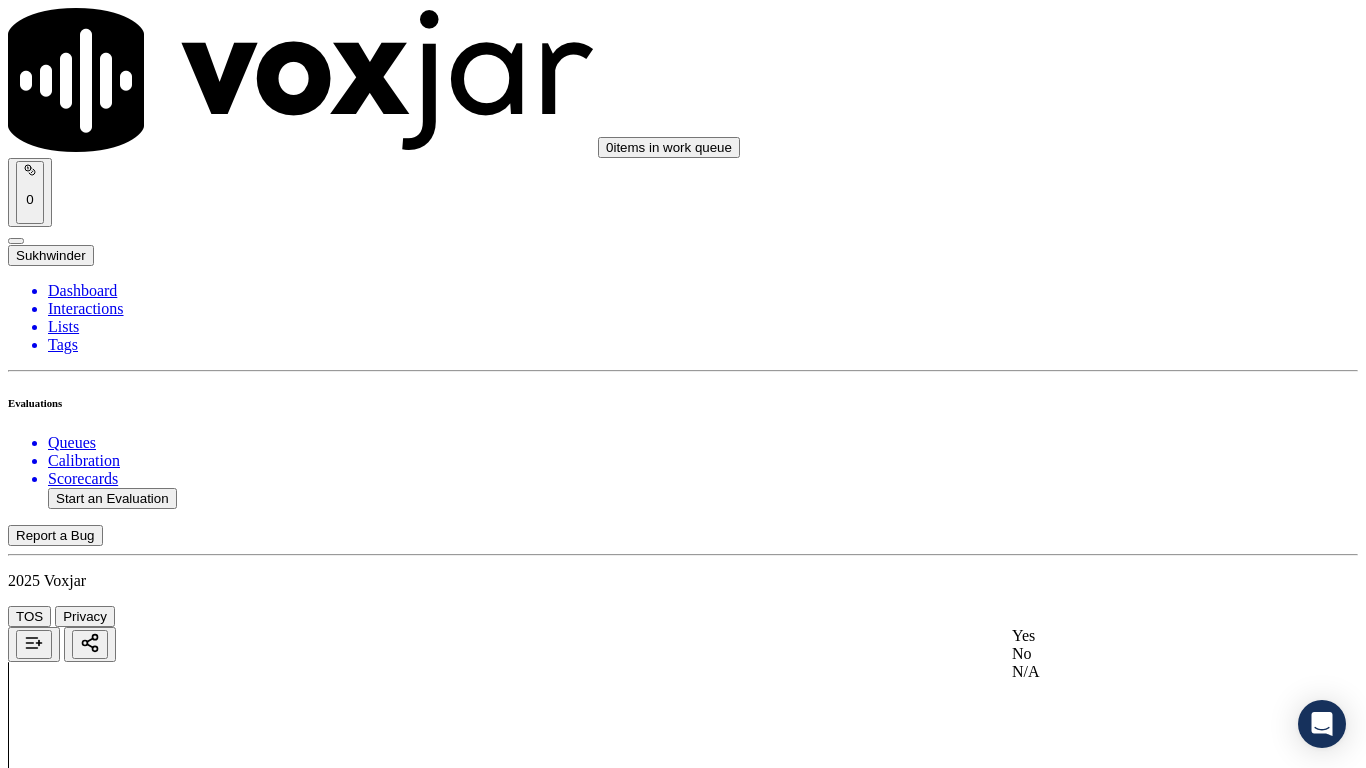 click on "Yes" at bounding box center [1139, 636] 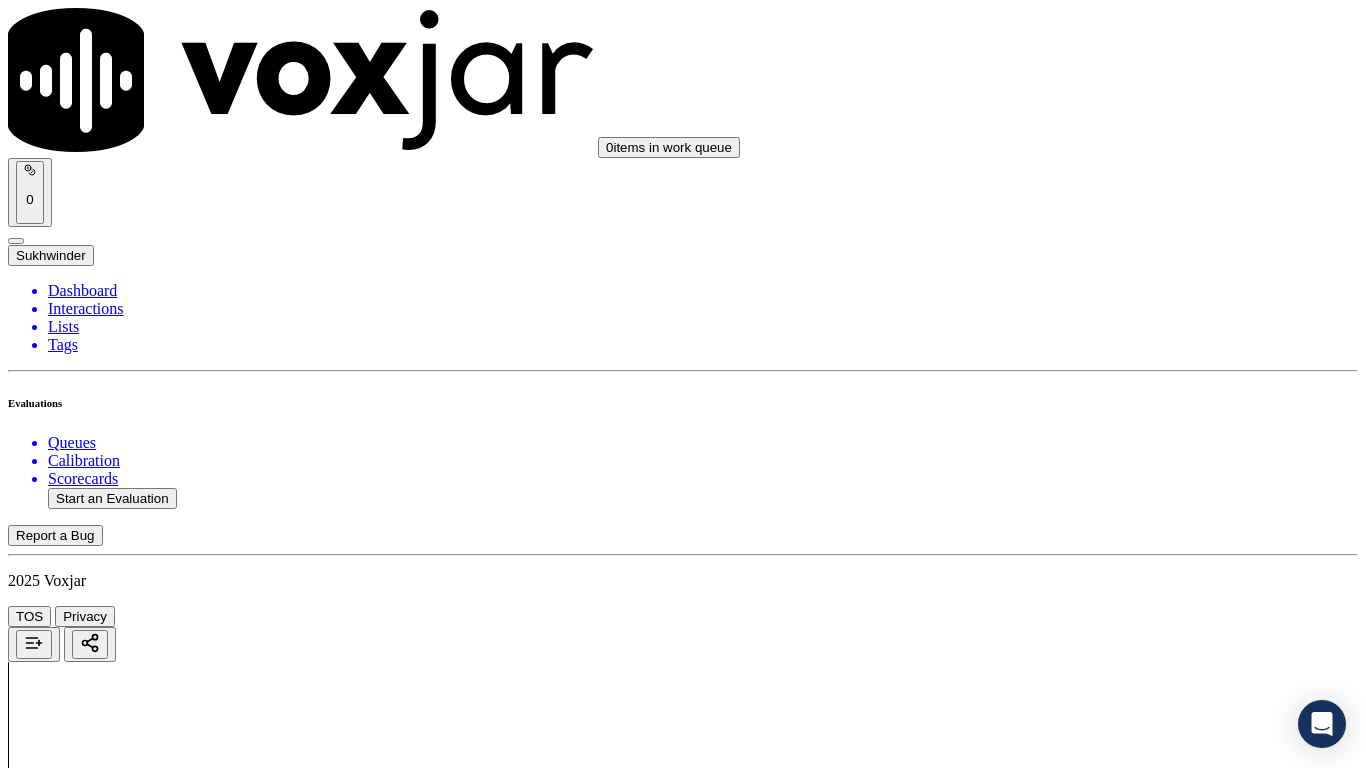 scroll, scrollTop: 2300, scrollLeft: 0, axis: vertical 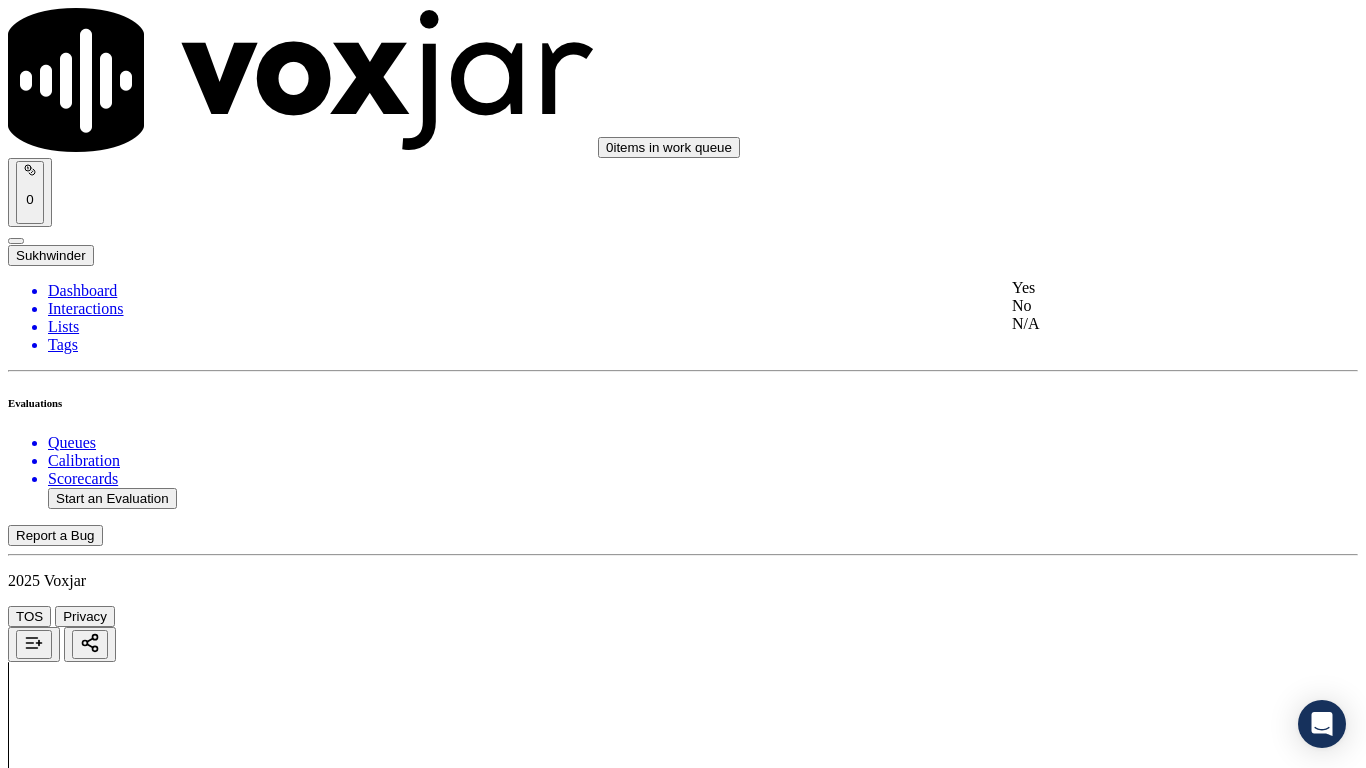 click on "Yes" at bounding box center (1139, 288) 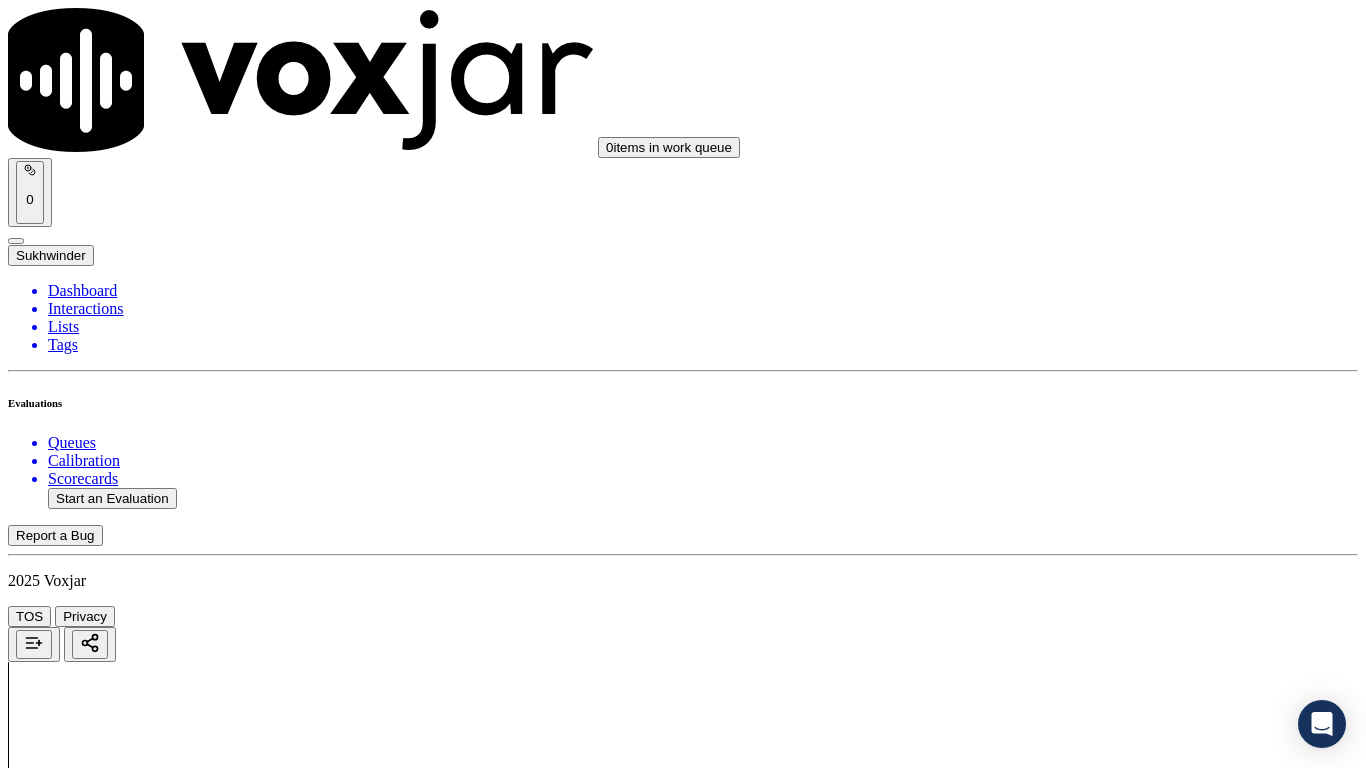 click on "Select an answer" at bounding box center [67, 4516] 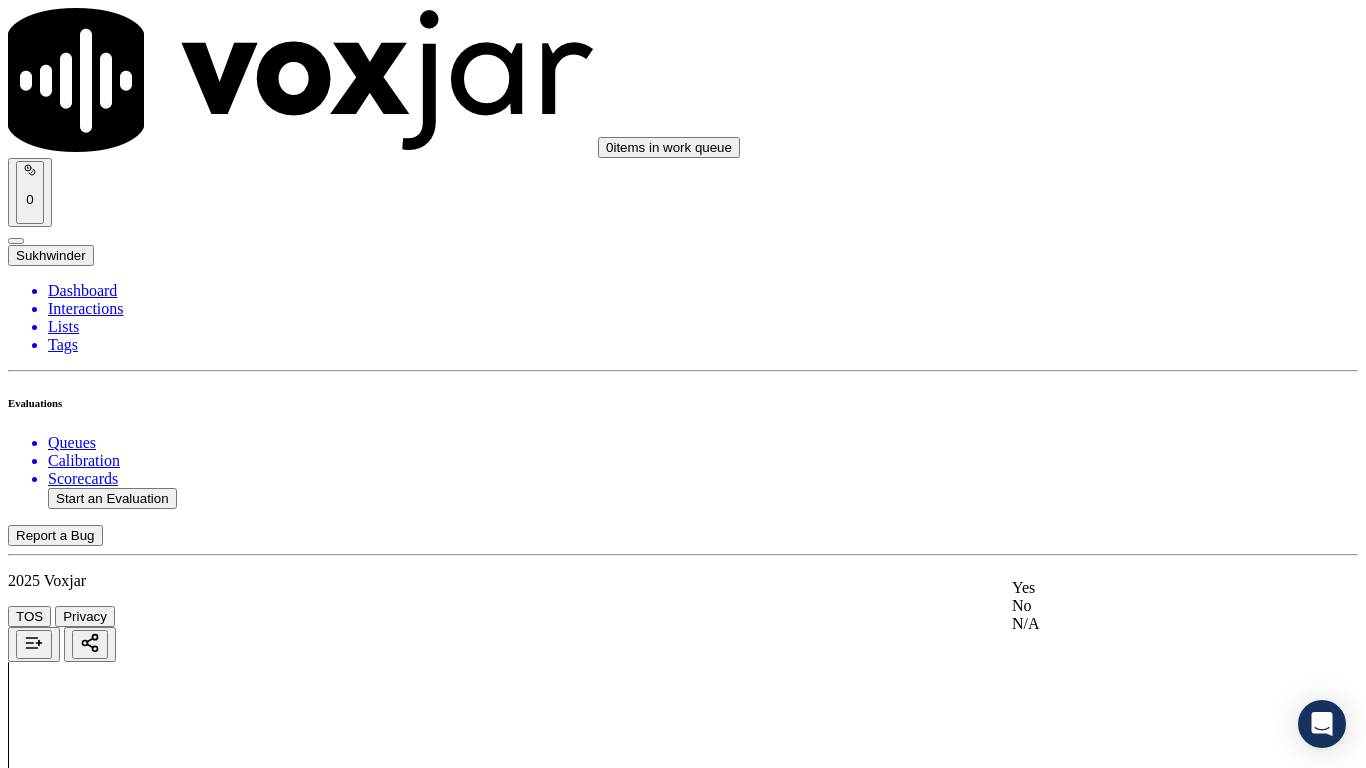 click on "No" 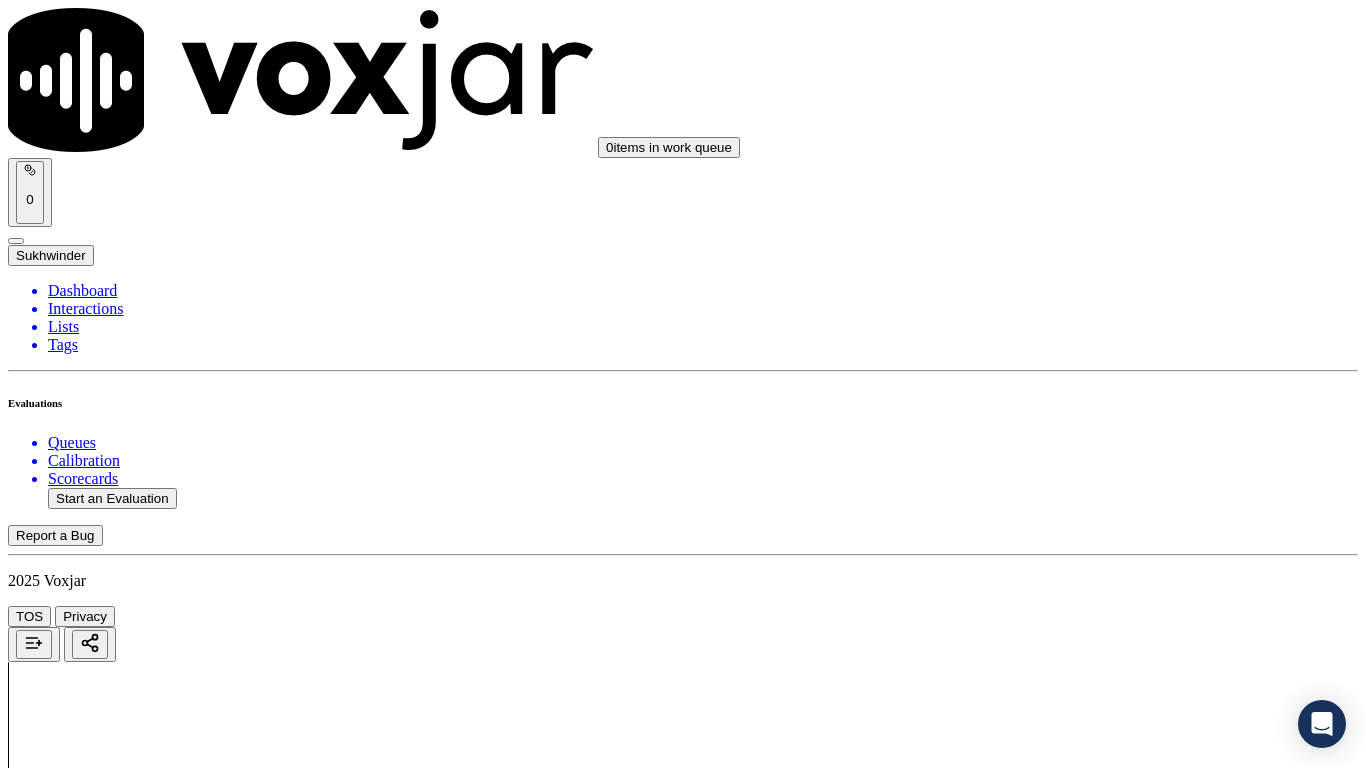 click on "No" at bounding box center (28, 4571) 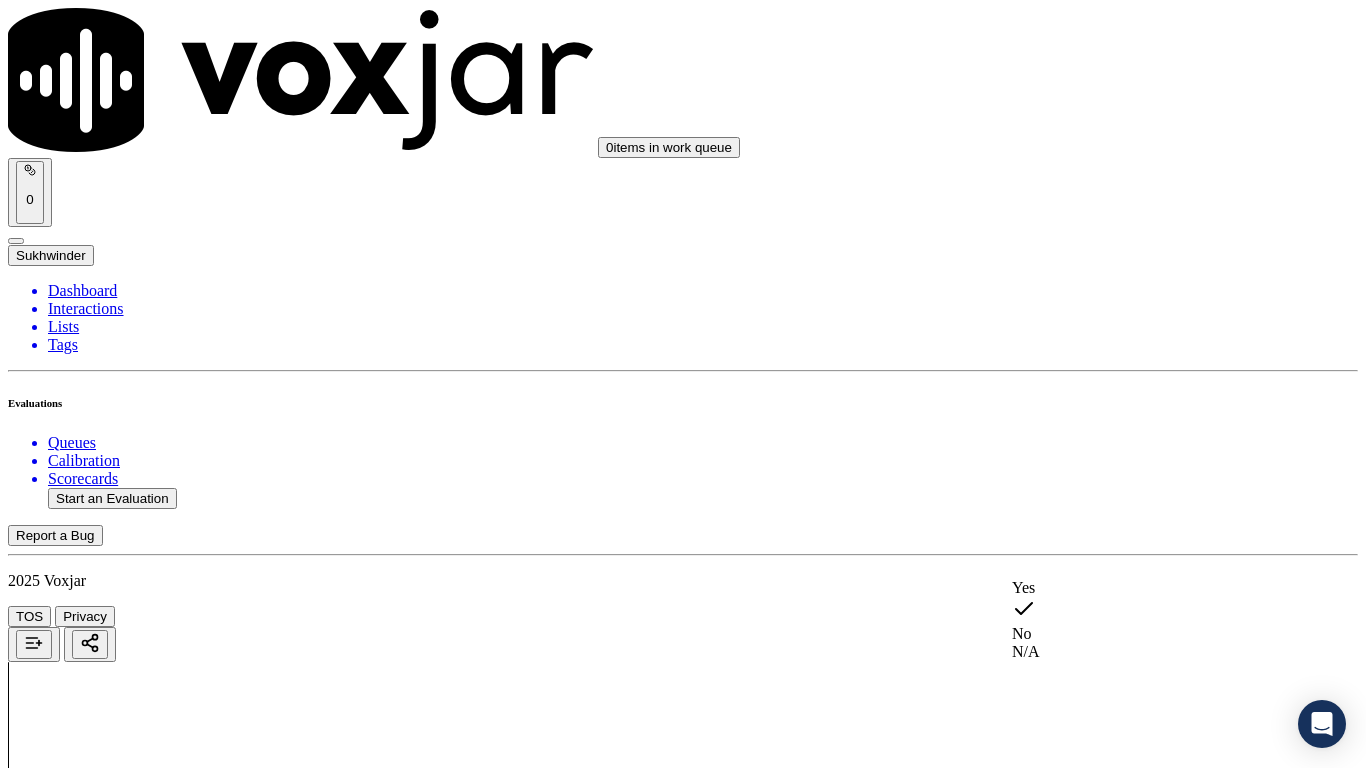 click on "Yes" at bounding box center [1139, 588] 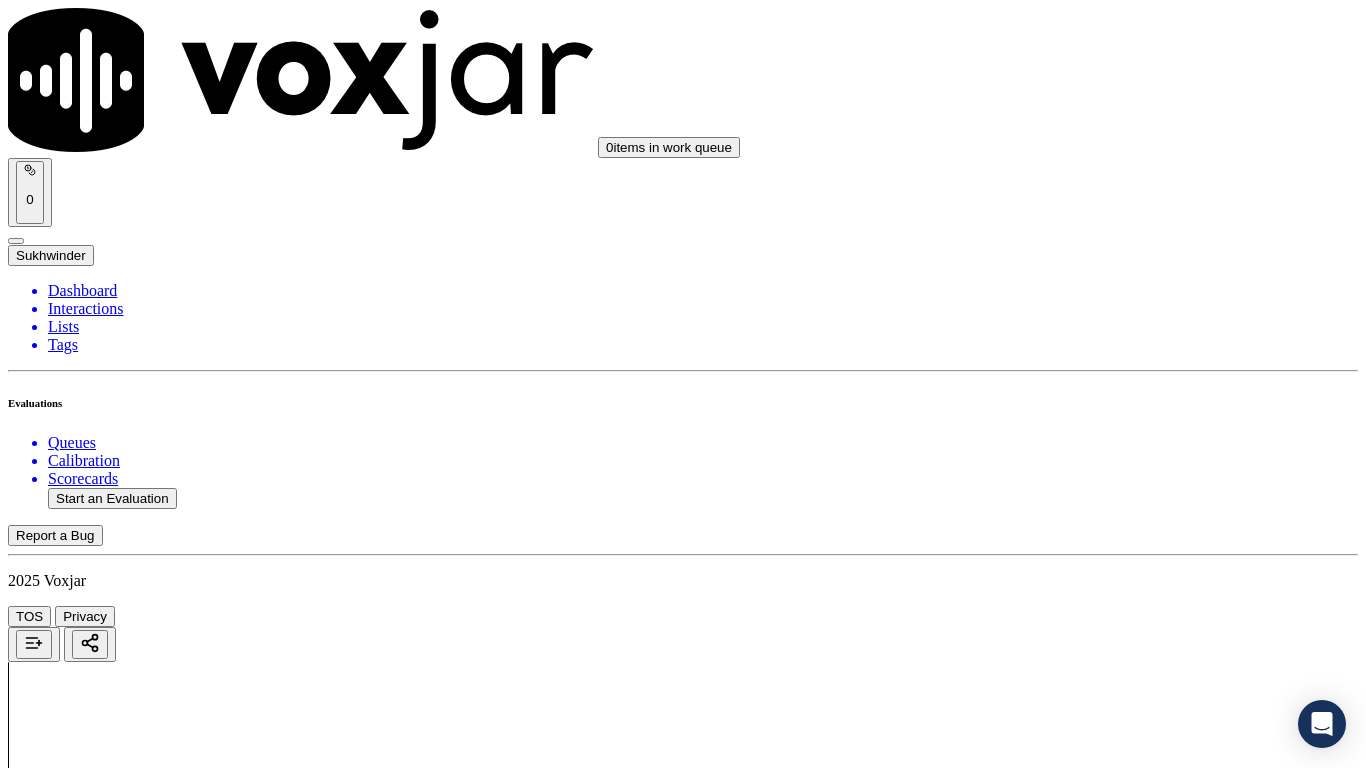 scroll, scrollTop: 2800, scrollLeft: 0, axis: vertical 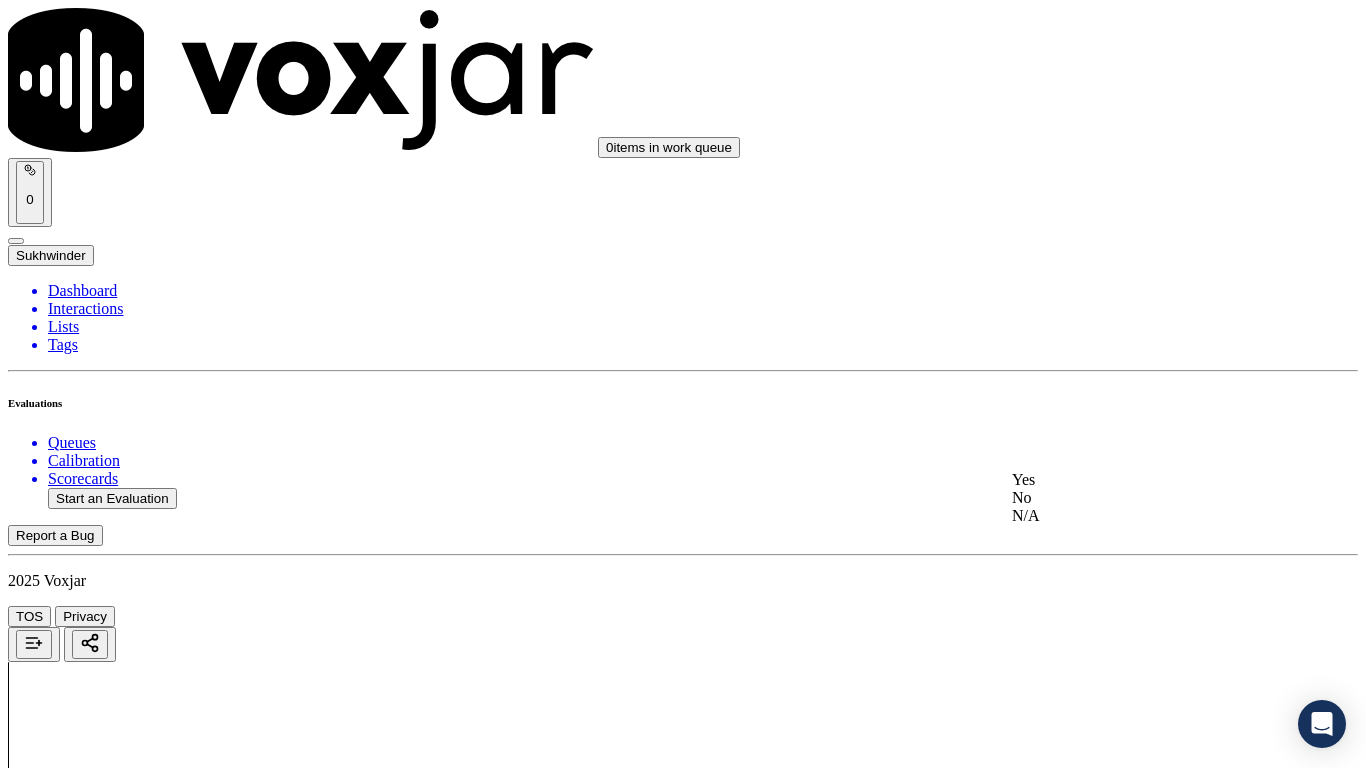 click on "Yes" at bounding box center (1139, 480) 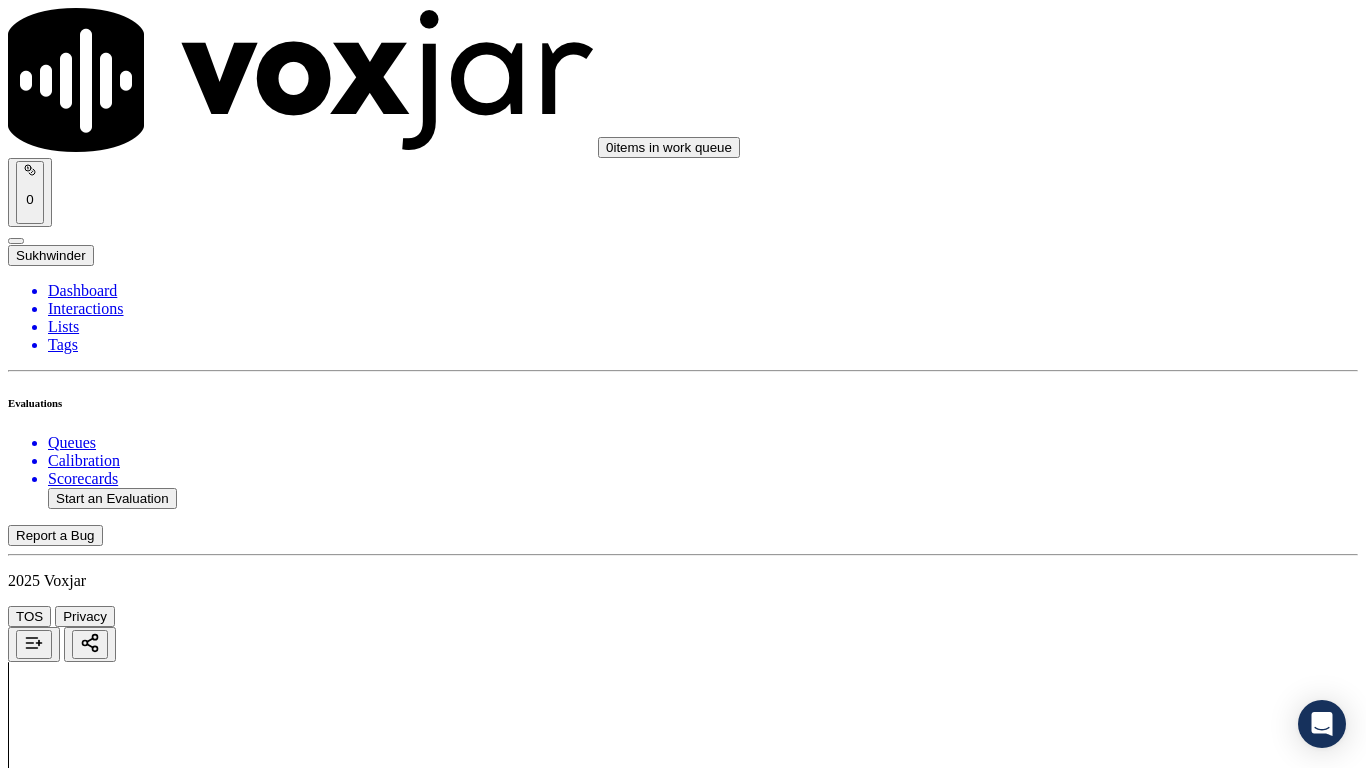 scroll, scrollTop: 3400, scrollLeft: 0, axis: vertical 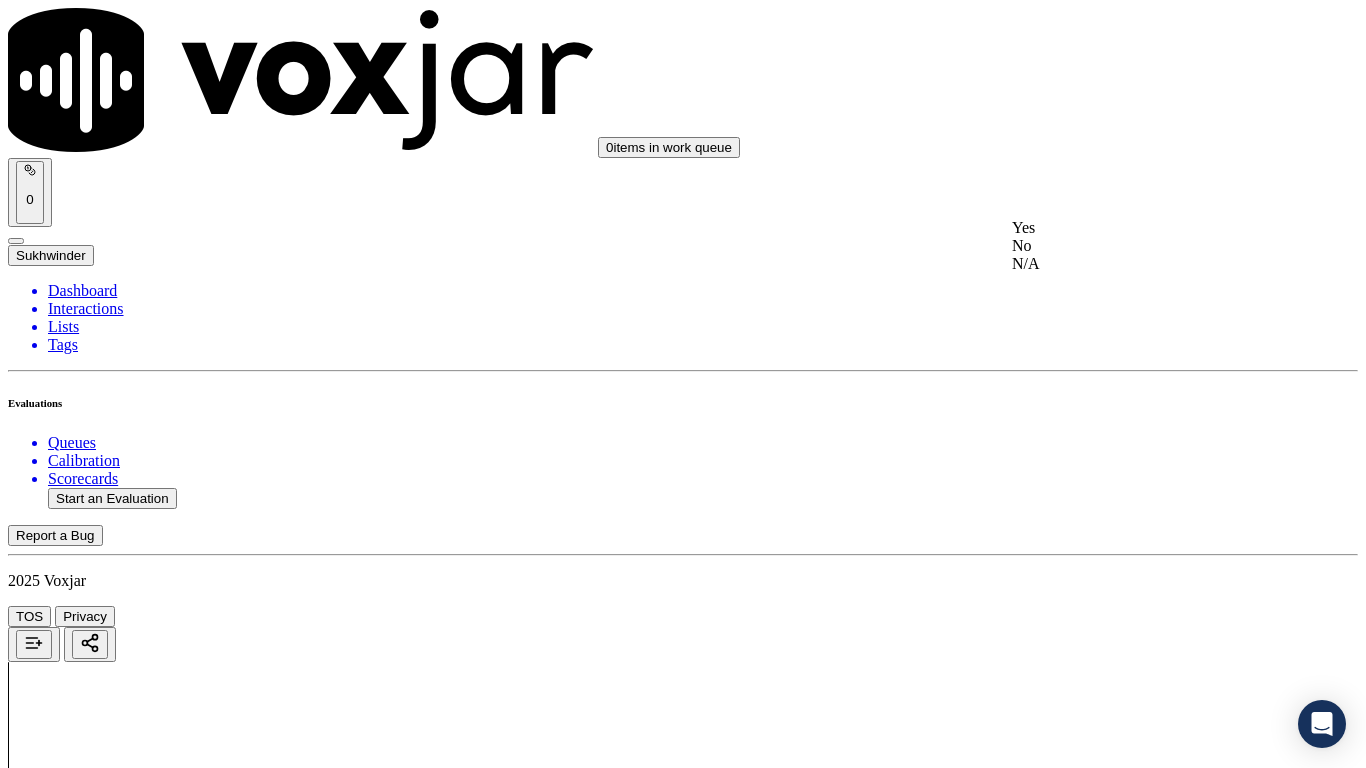 click on "Yes" at bounding box center (1139, 228) 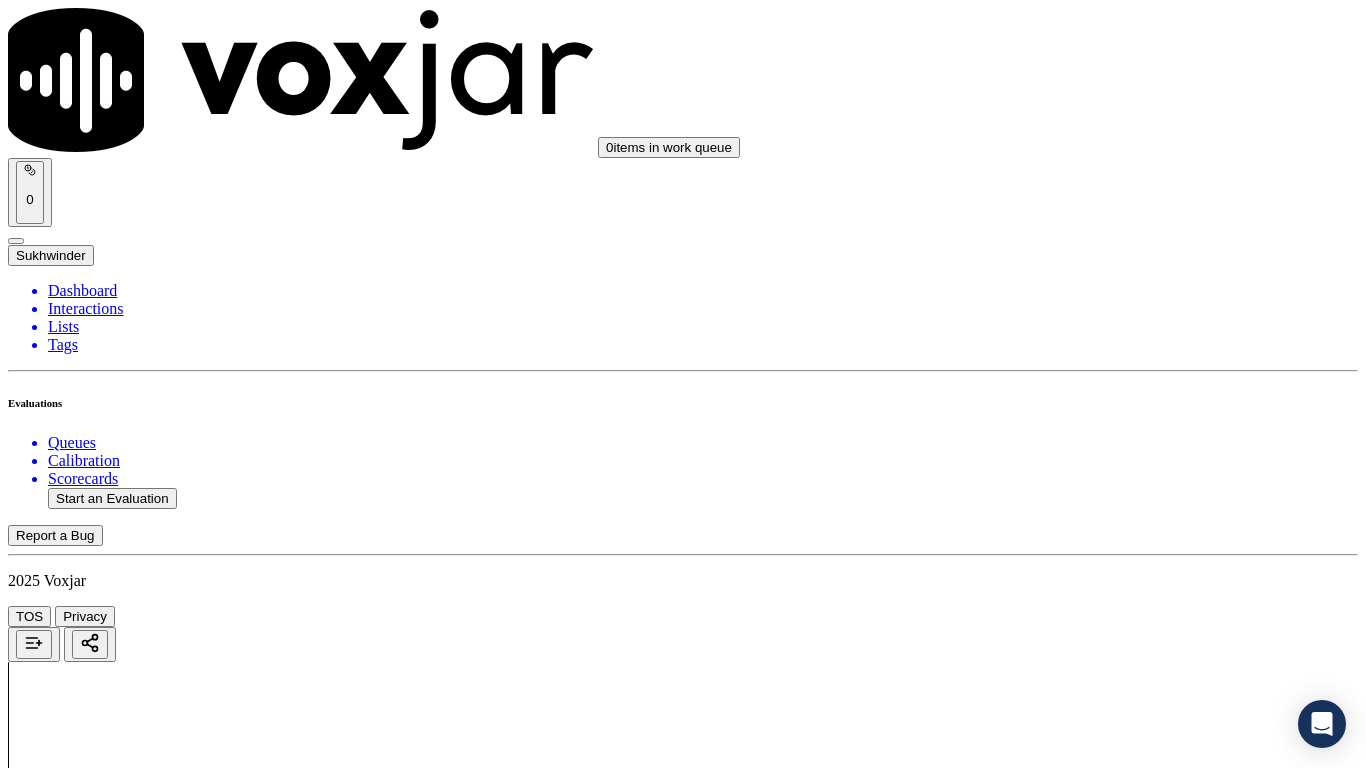 click on "Select an answer" at bounding box center (67, 5303) 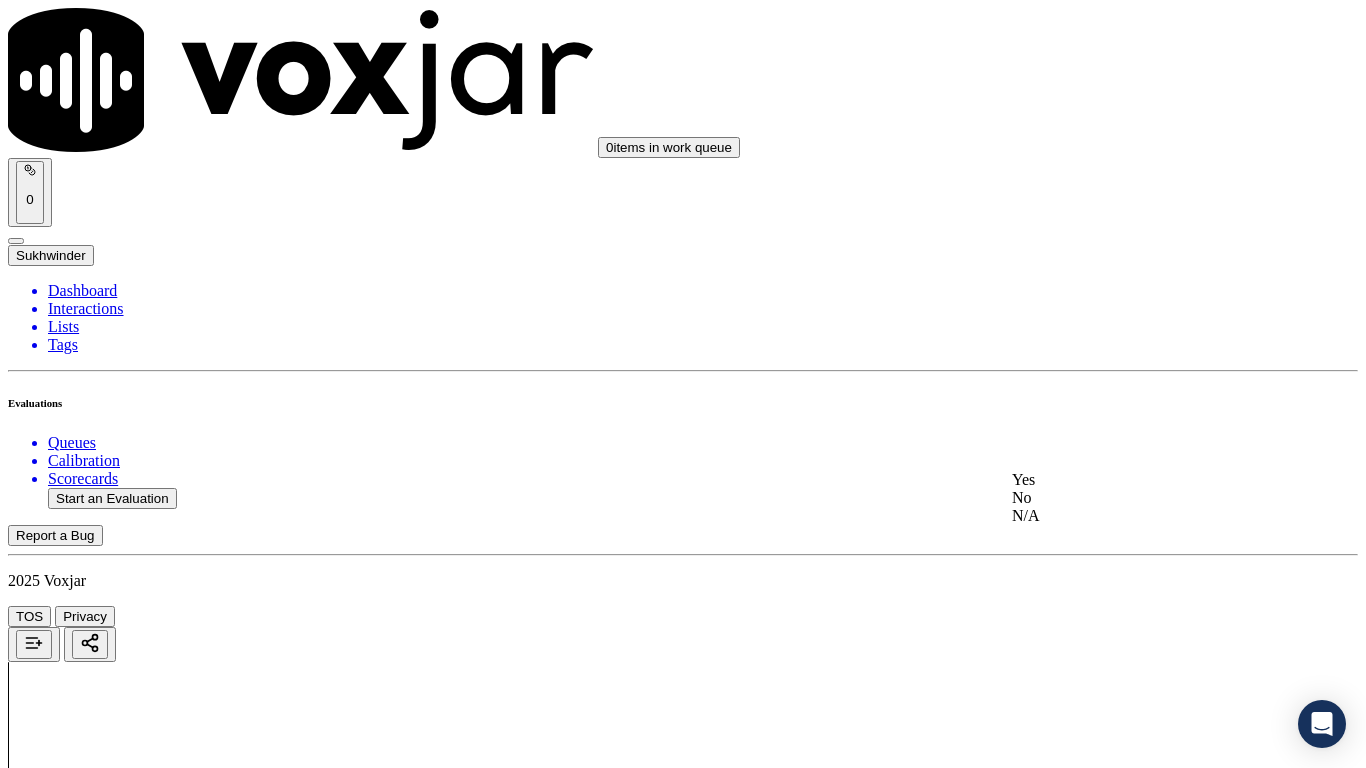 click on "Yes" at bounding box center (1139, 480) 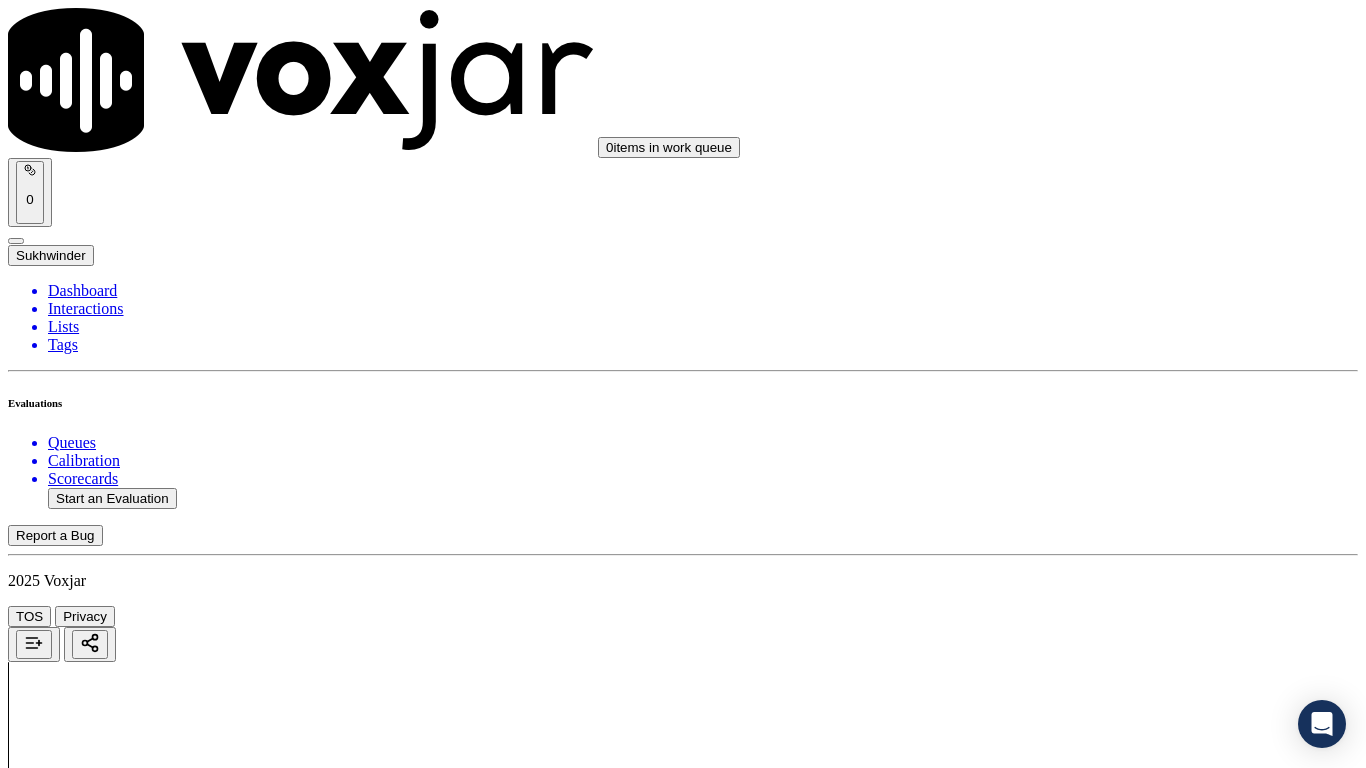 scroll, scrollTop: 3700, scrollLeft: 0, axis: vertical 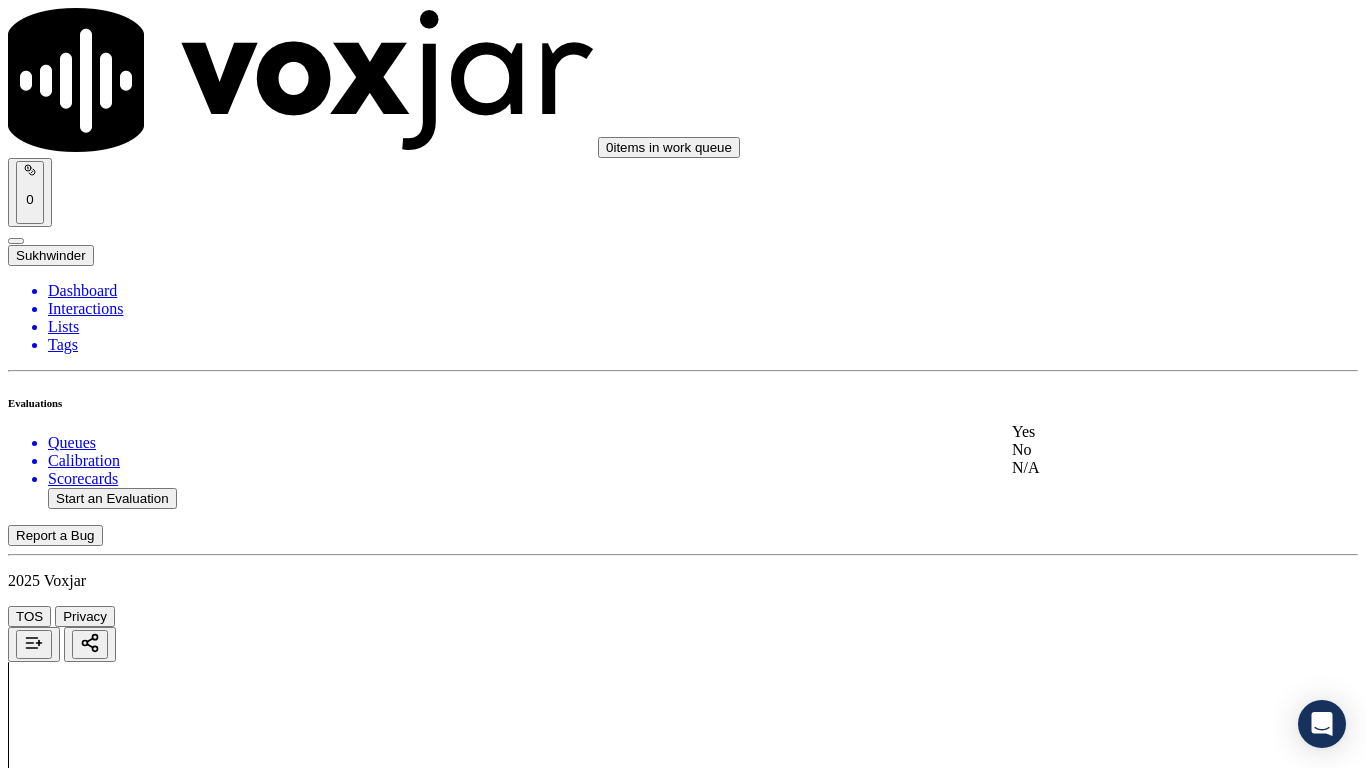 click on "Yes" at bounding box center [1139, 432] 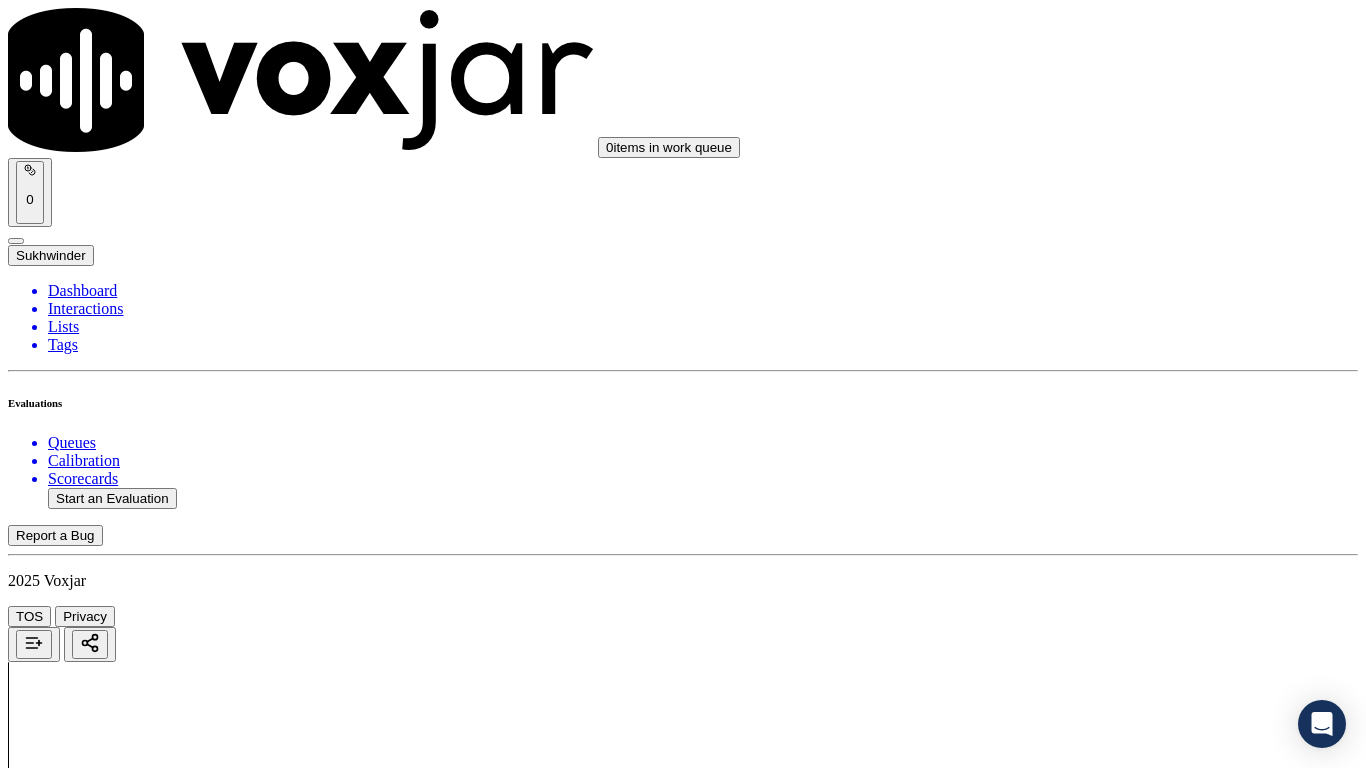 scroll, scrollTop: 4000, scrollLeft: 0, axis: vertical 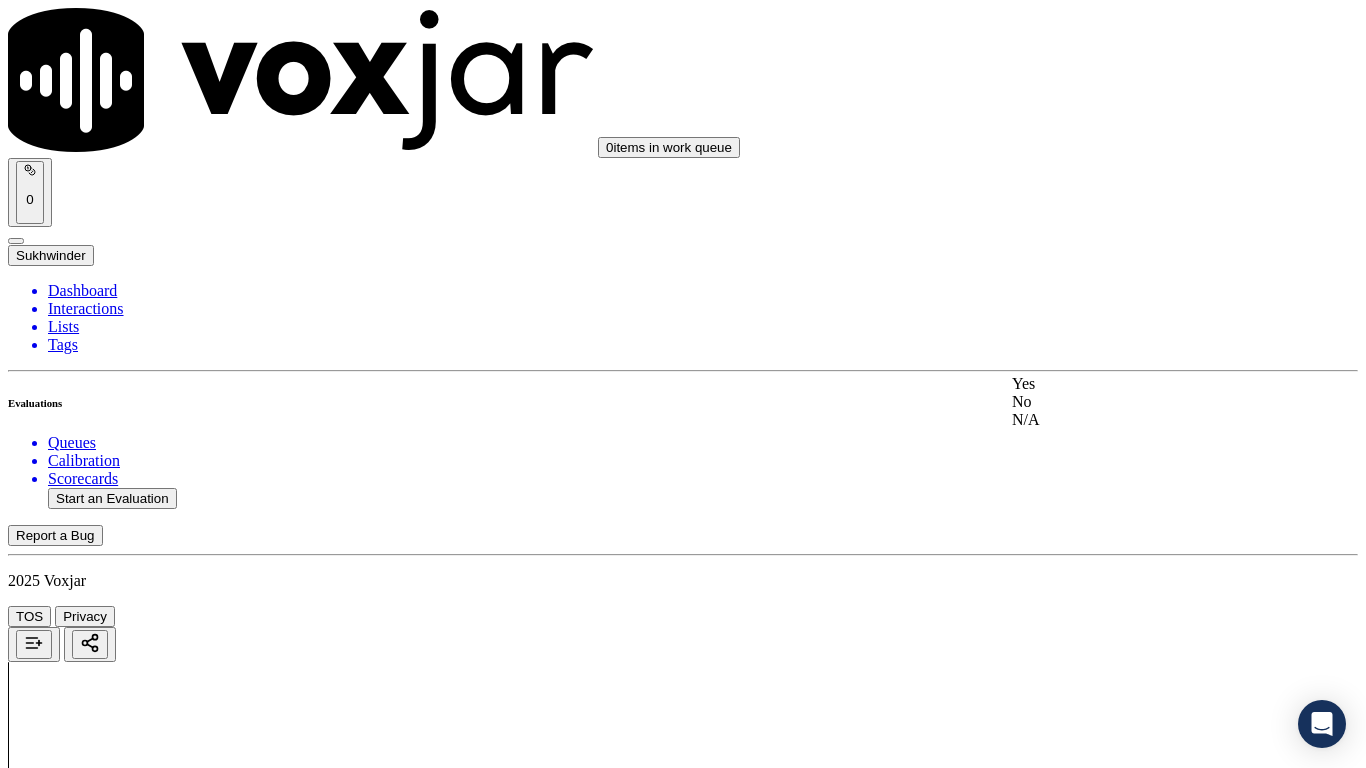 click on "Yes" at bounding box center [1139, 384] 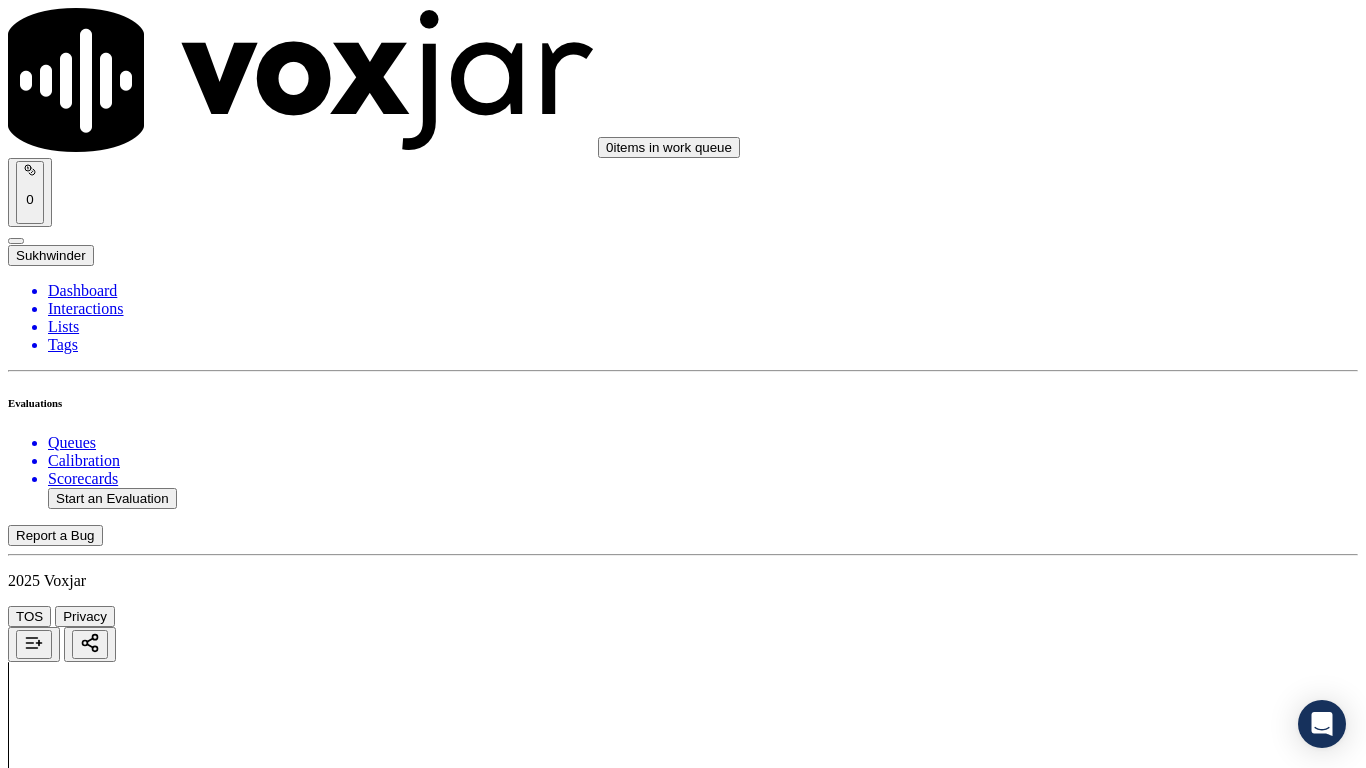 scroll, scrollTop: 4300, scrollLeft: 0, axis: vertical 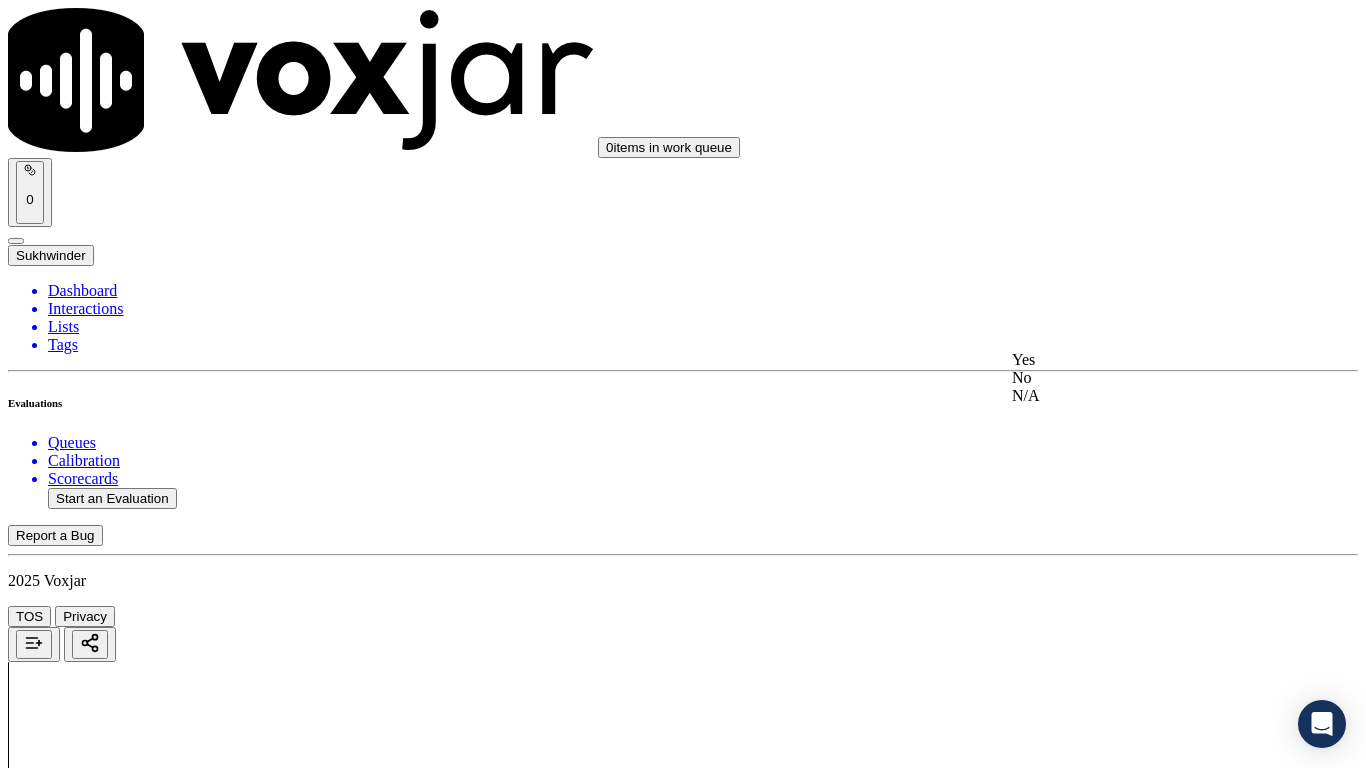 click on "Yes" at bounding box center [1139, 360] 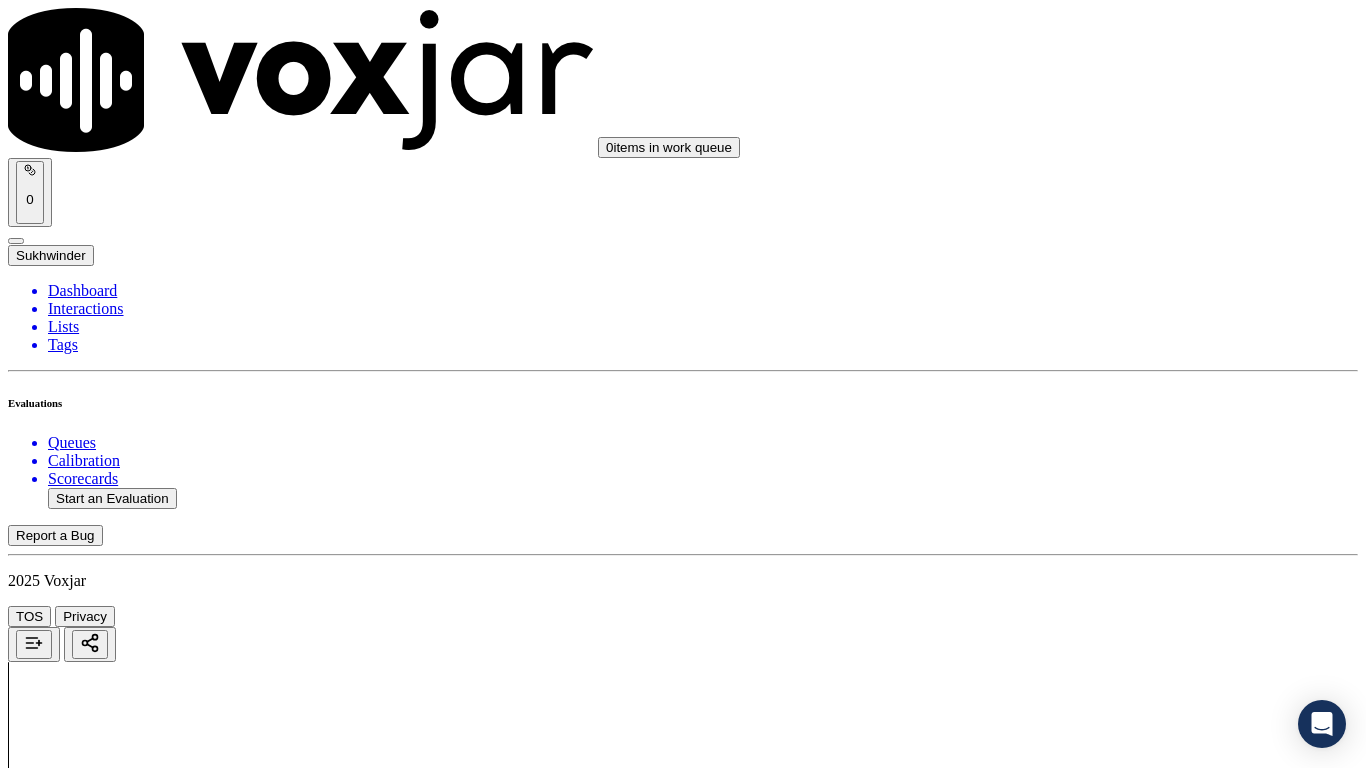 scroll, scrollTop: 4500, scrollLeft: 0, axis: vertical 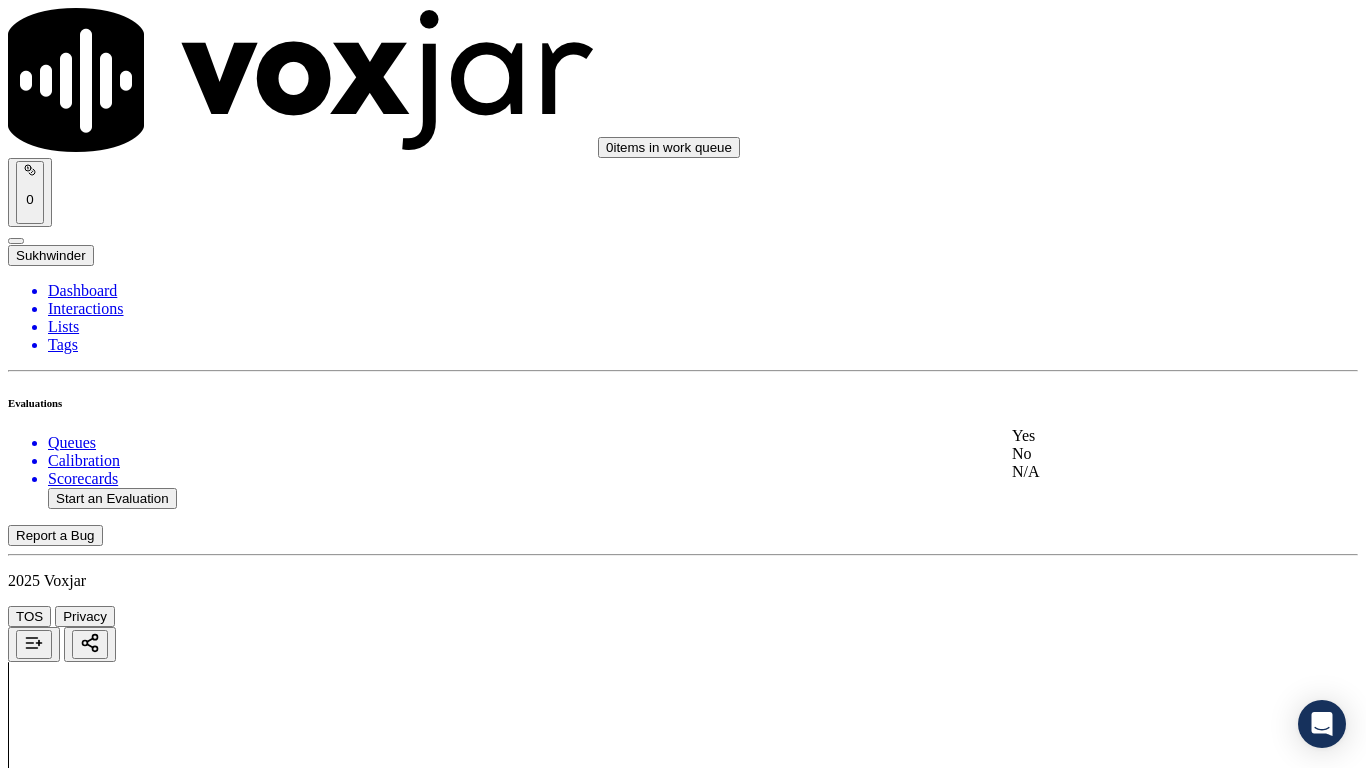 click on "Yes" at bounding box center [1139, 436] 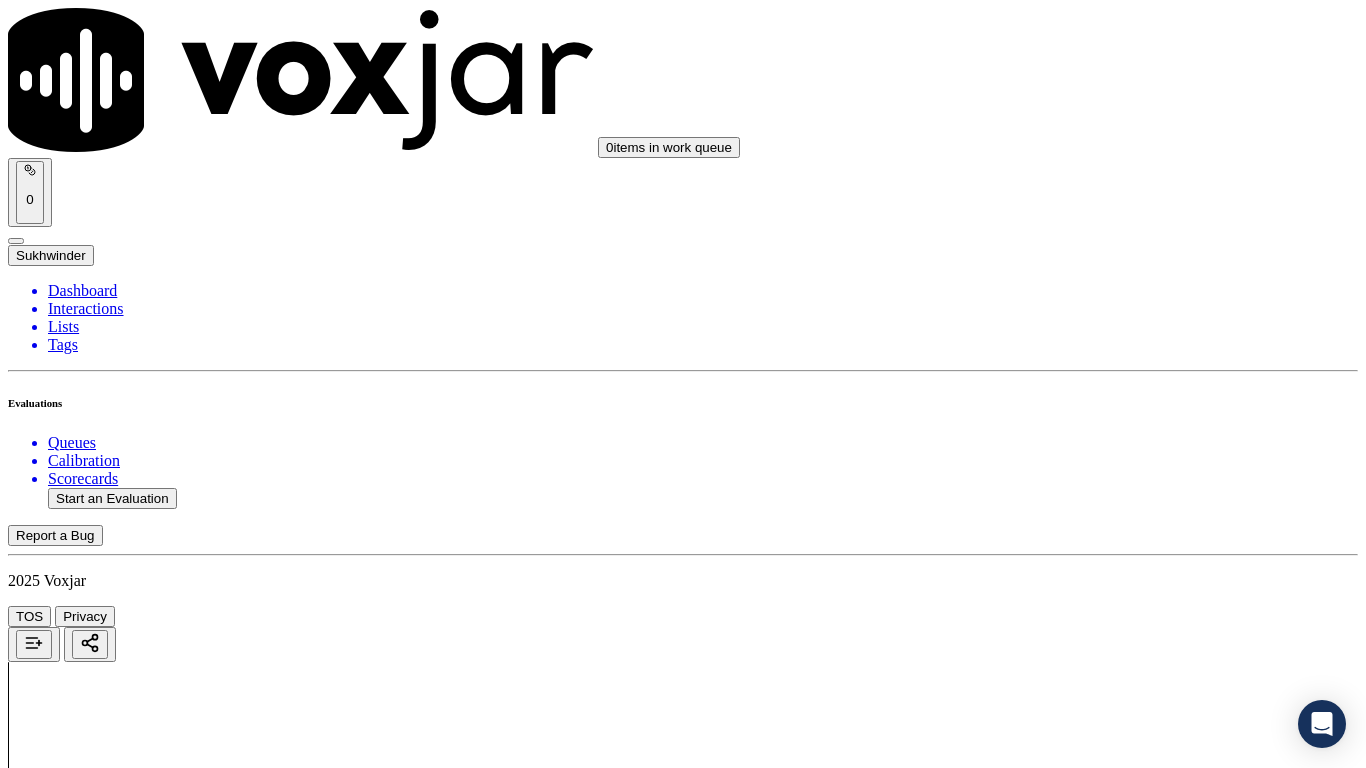 scroll, scrollTop: 4800, scrollLeft: 0, axis: vertical 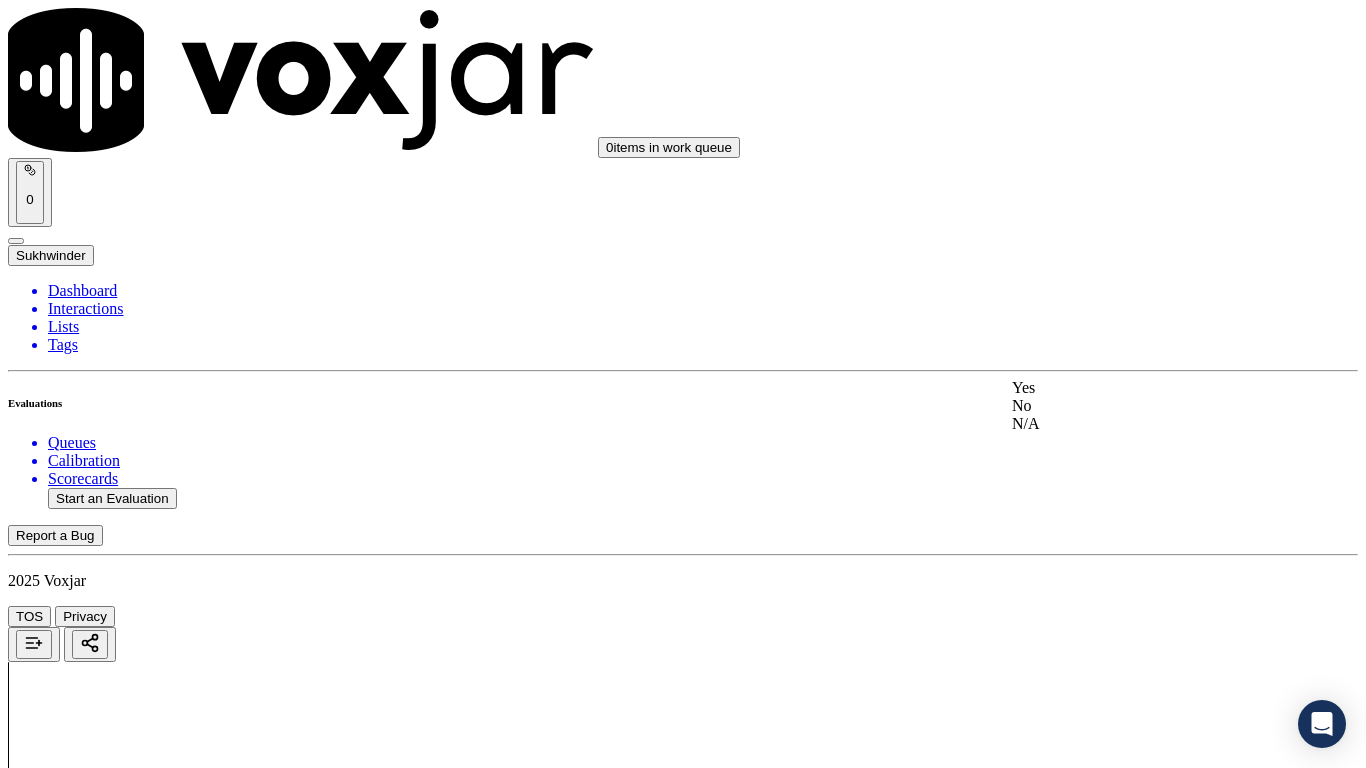 click on "Yes" at bounding box center [1139, 388] 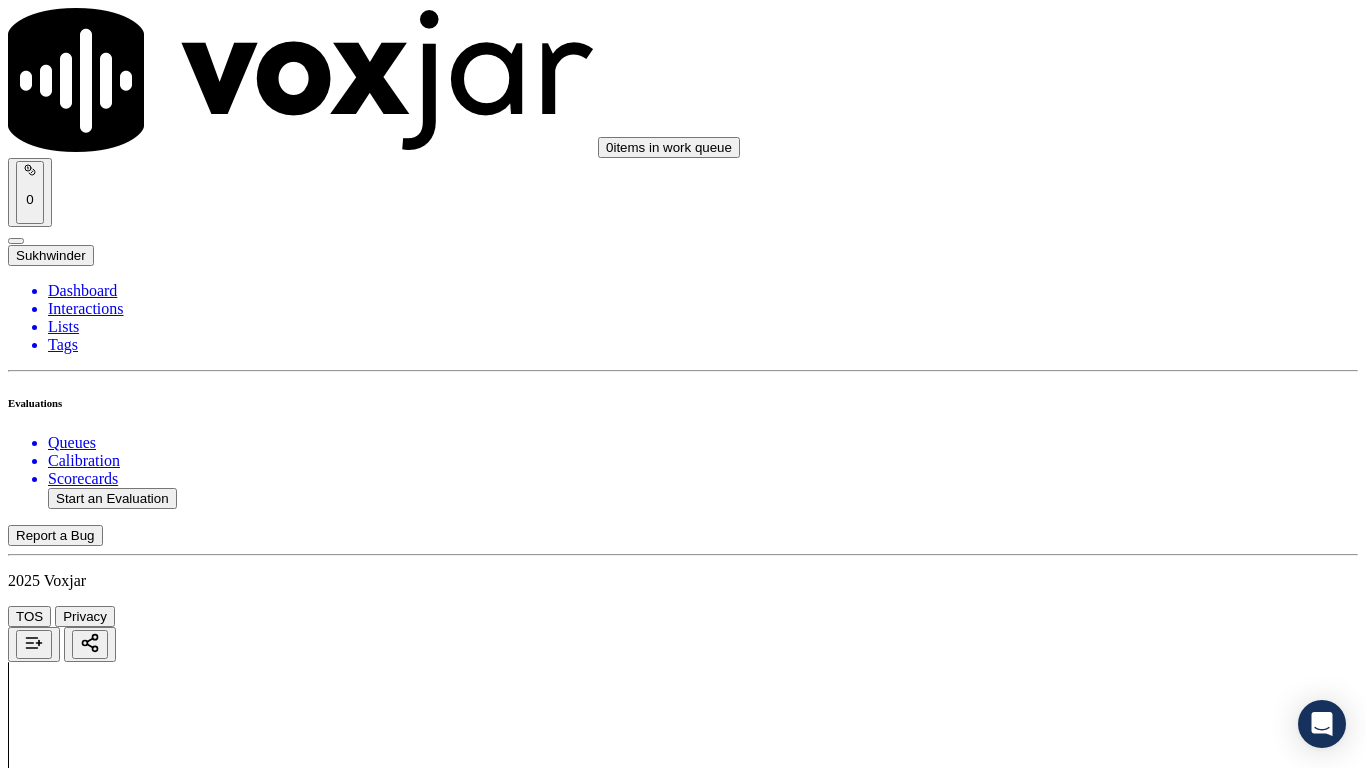 scroll, scrollTop: 5200, scrollLeft: 0, axis: vertical 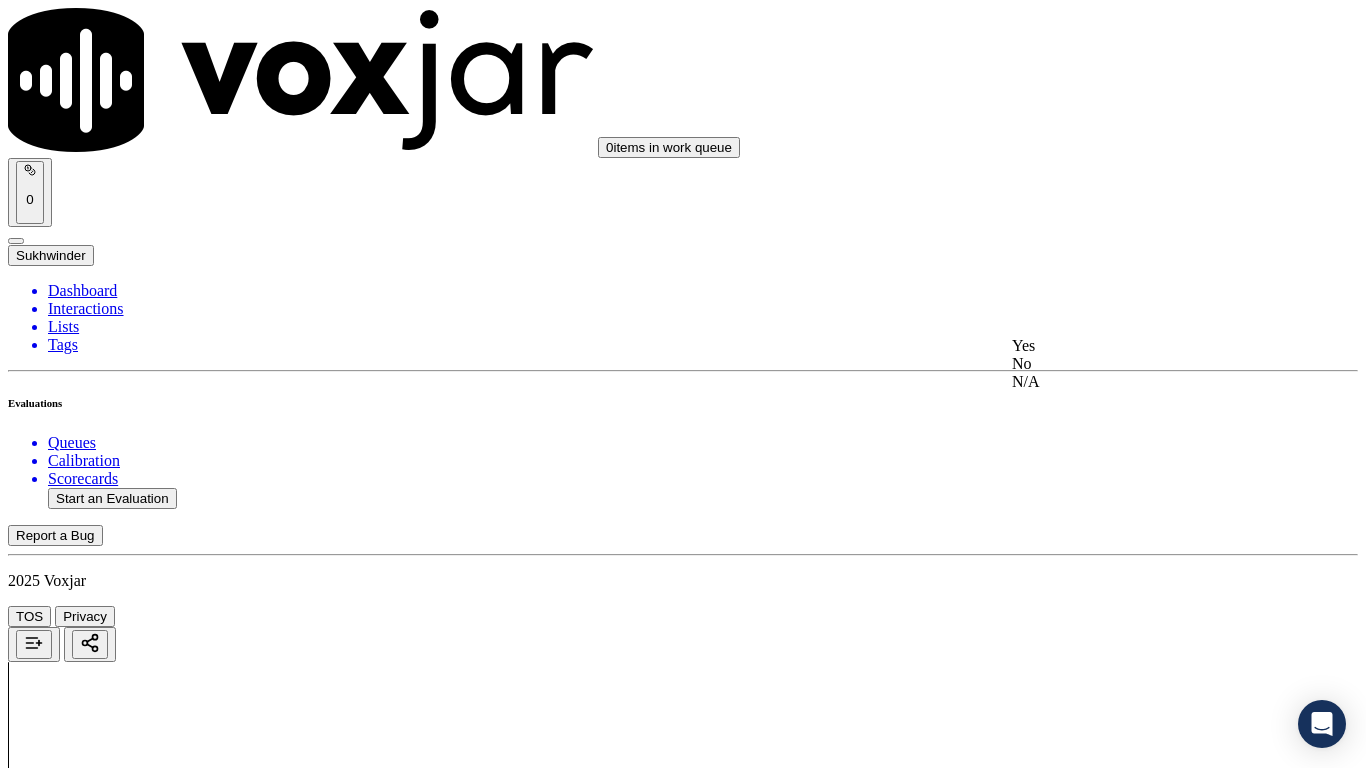 click on "Yes" at bounding box center (1139, 346) 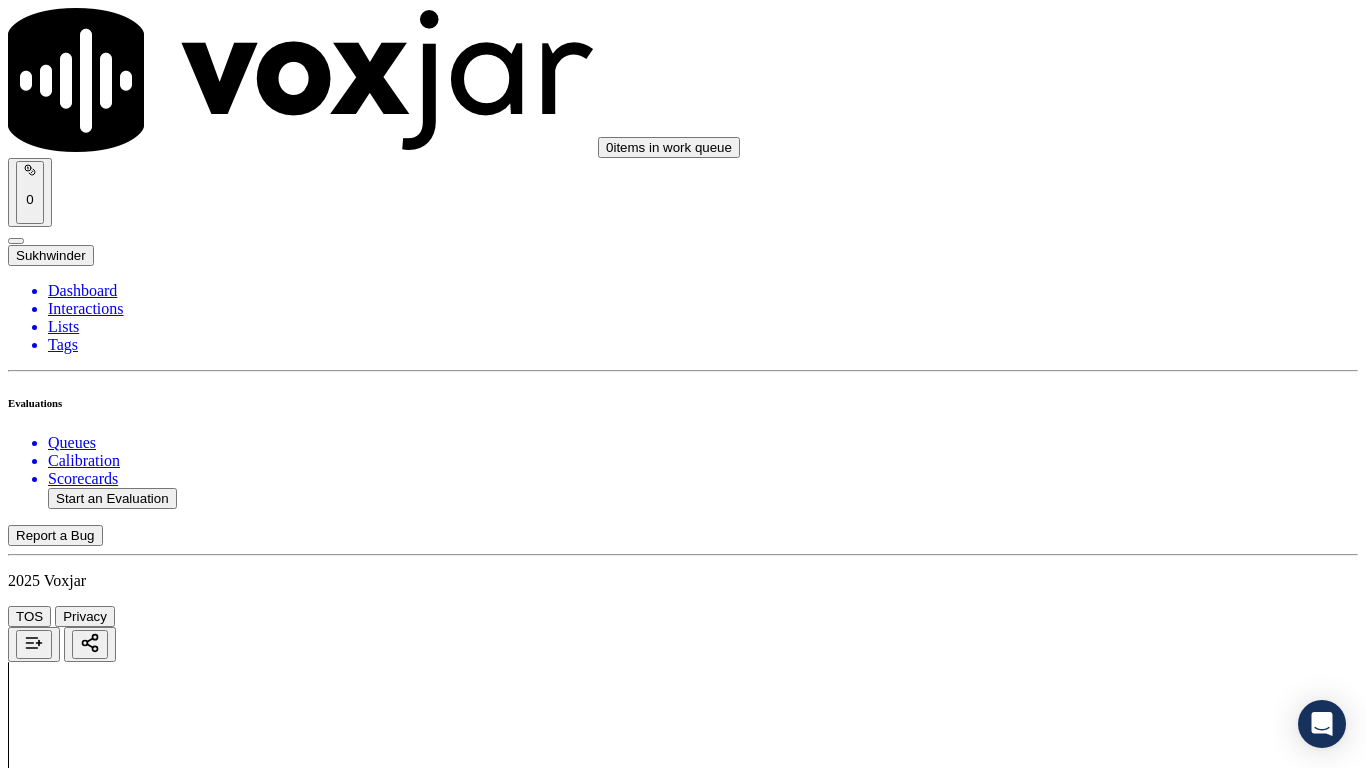 scroll, scrollTop: 5500, scrollLeft: 0, axis: vertical 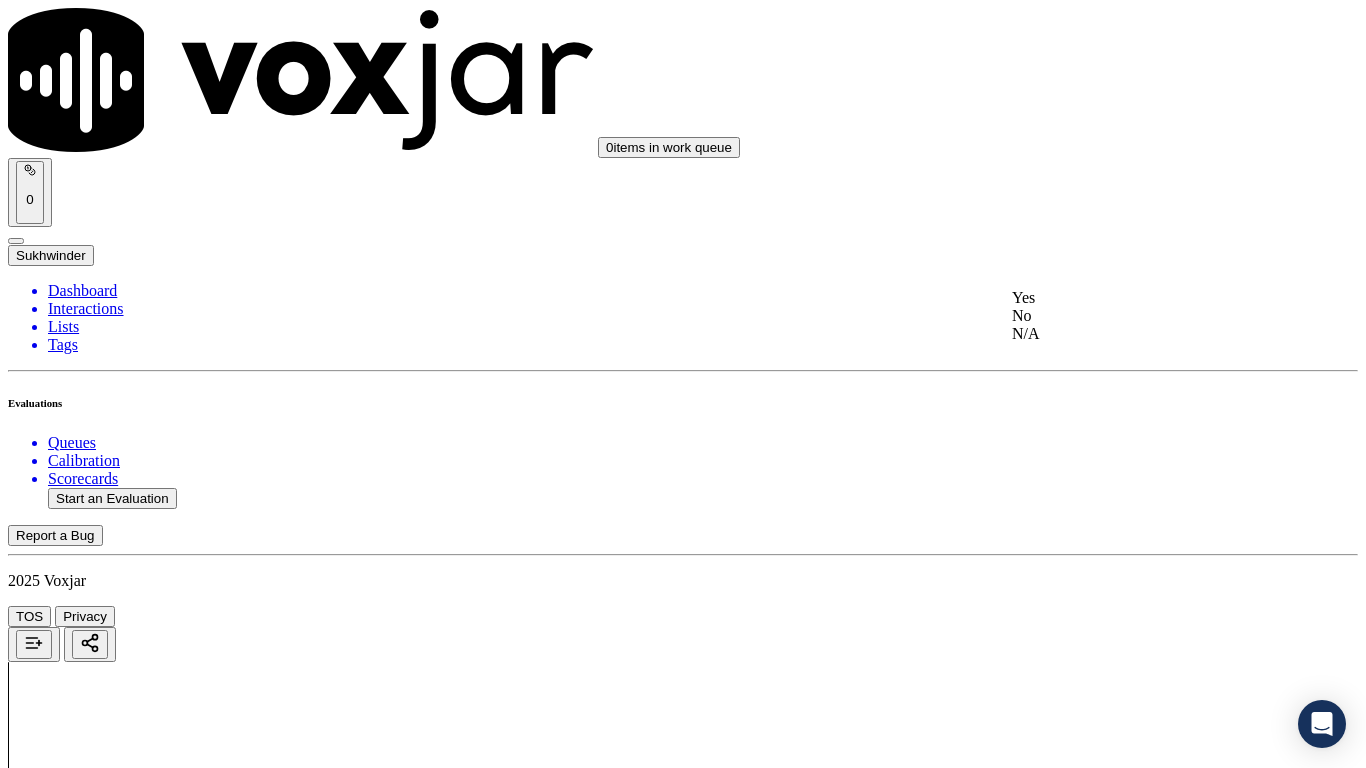 click on "Yes" at bounding box center [1139, 298] 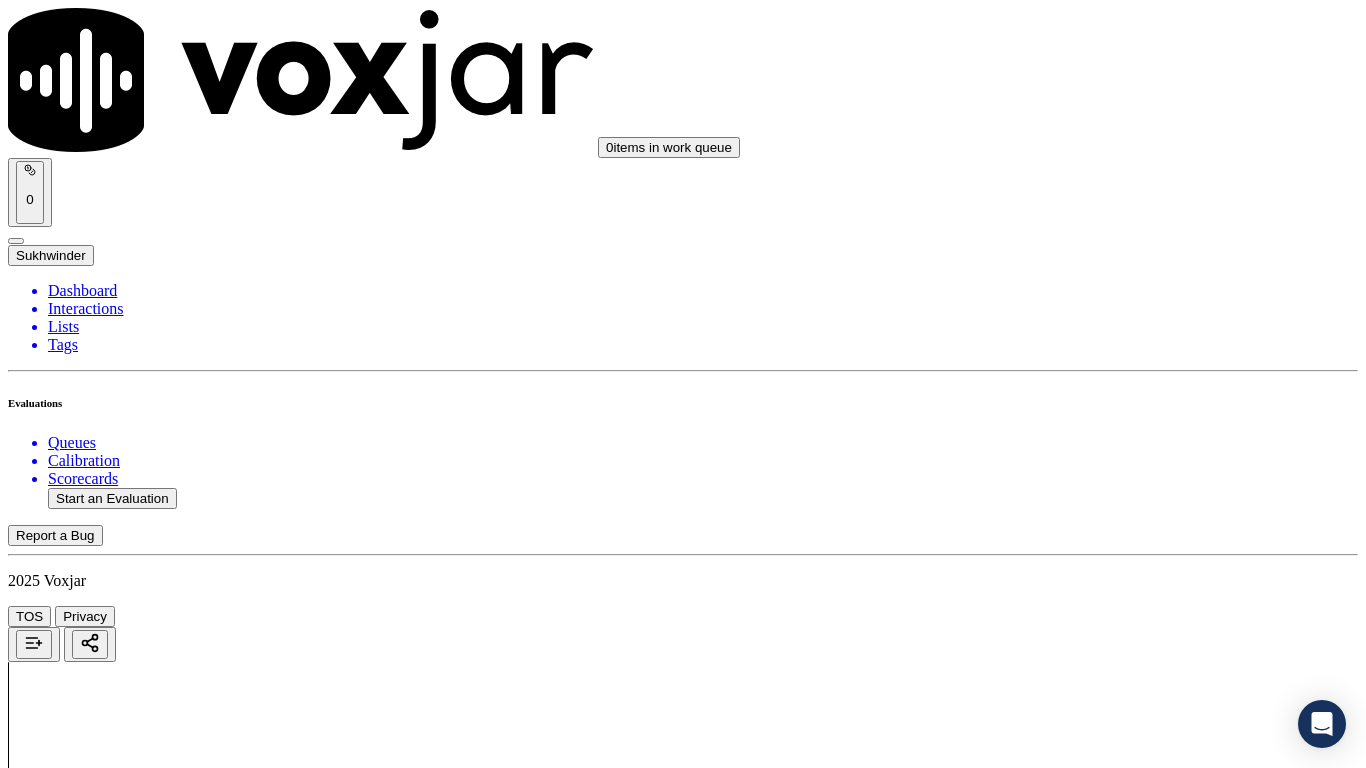 click on "Select an answer" at bounding box center (67, 7272) 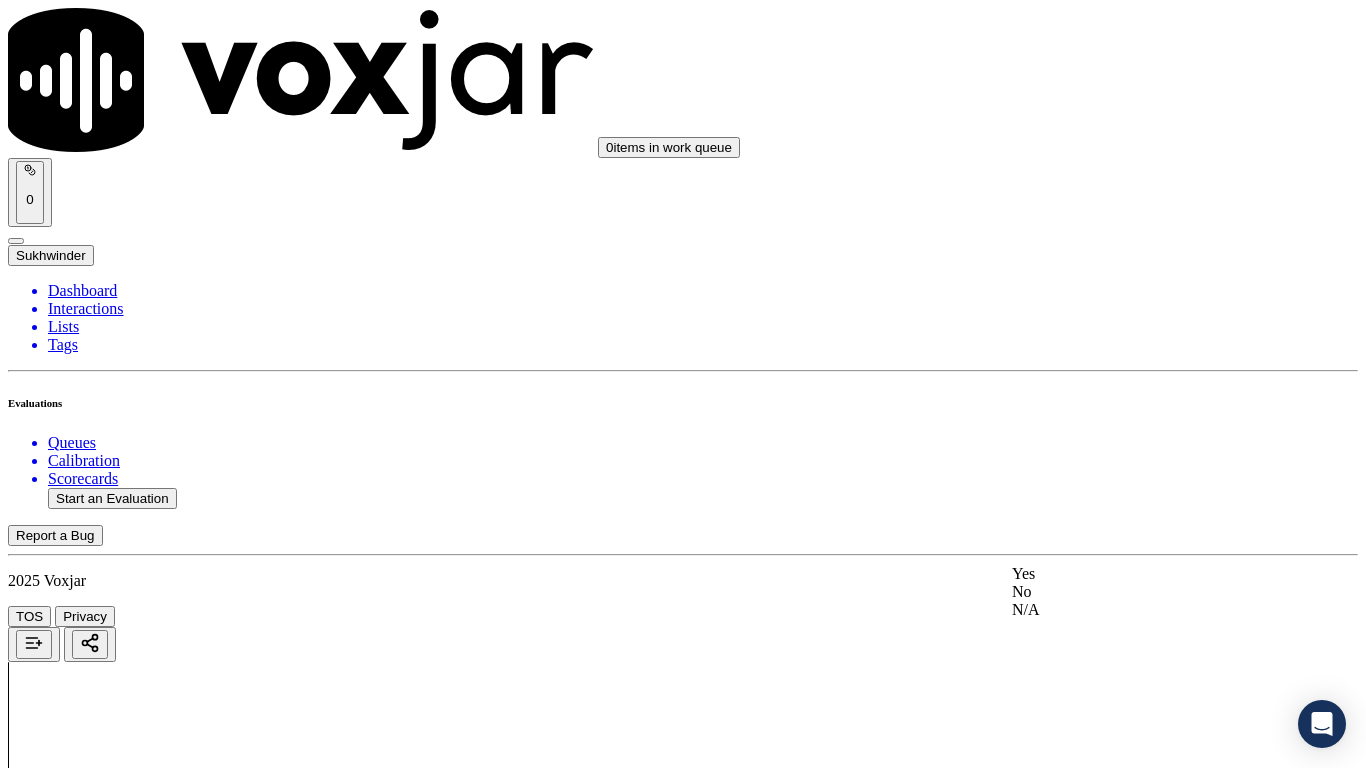 click on "Yes" at bounding box center (1139, 574) 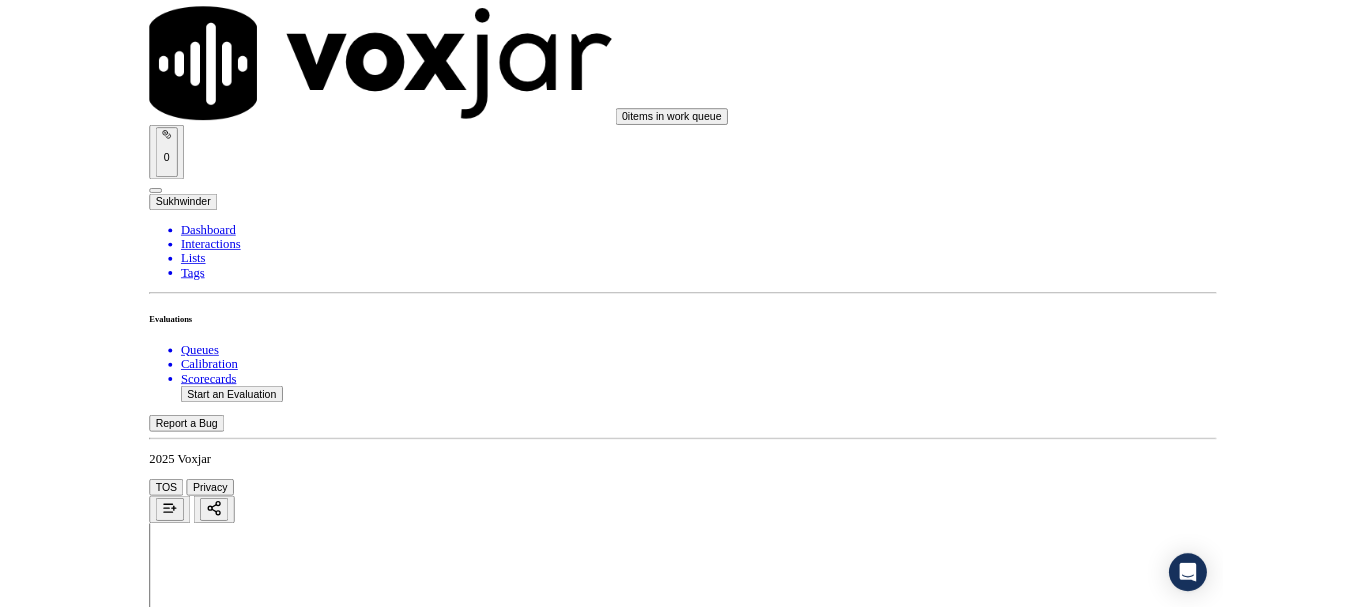 scroll, scrollTop: 5533, scrollLeft: 0, axis: vertical 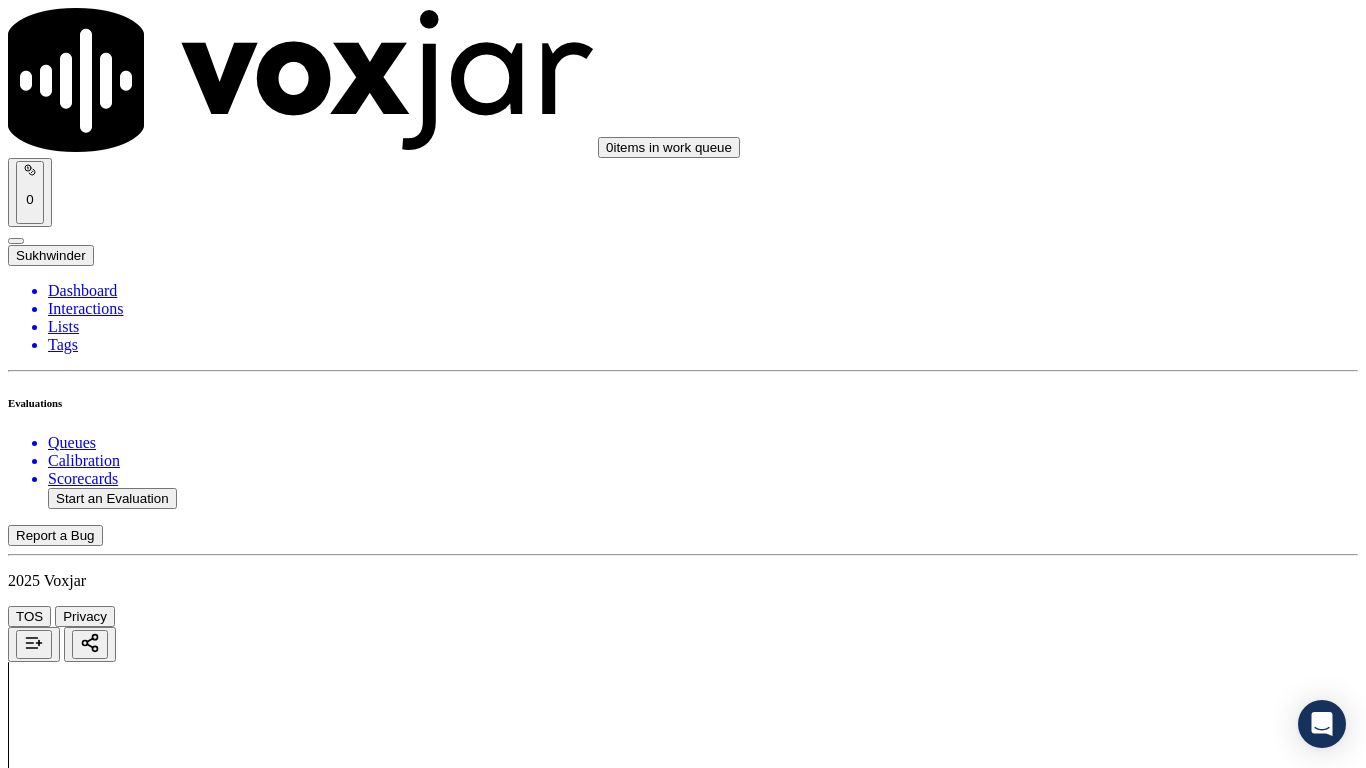 click on "Submit Scores" at bounding box center [59, 7345] 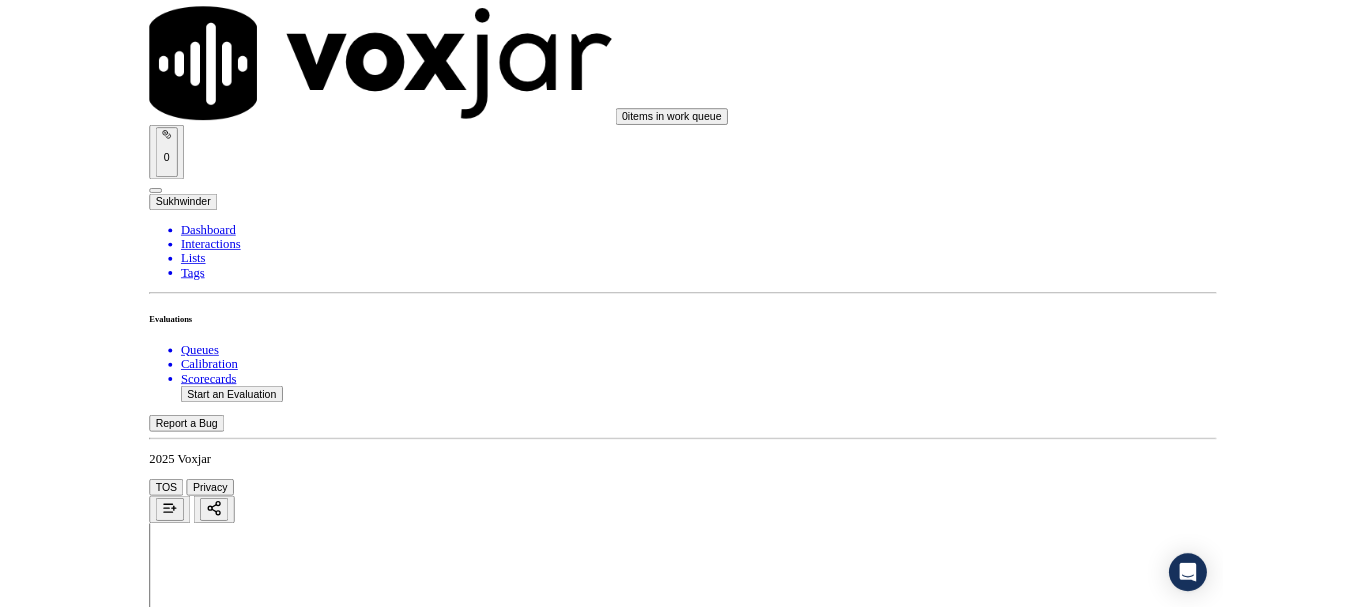 scroll, scrollTop: 300, scrollLeft: 0, axis: vertical 